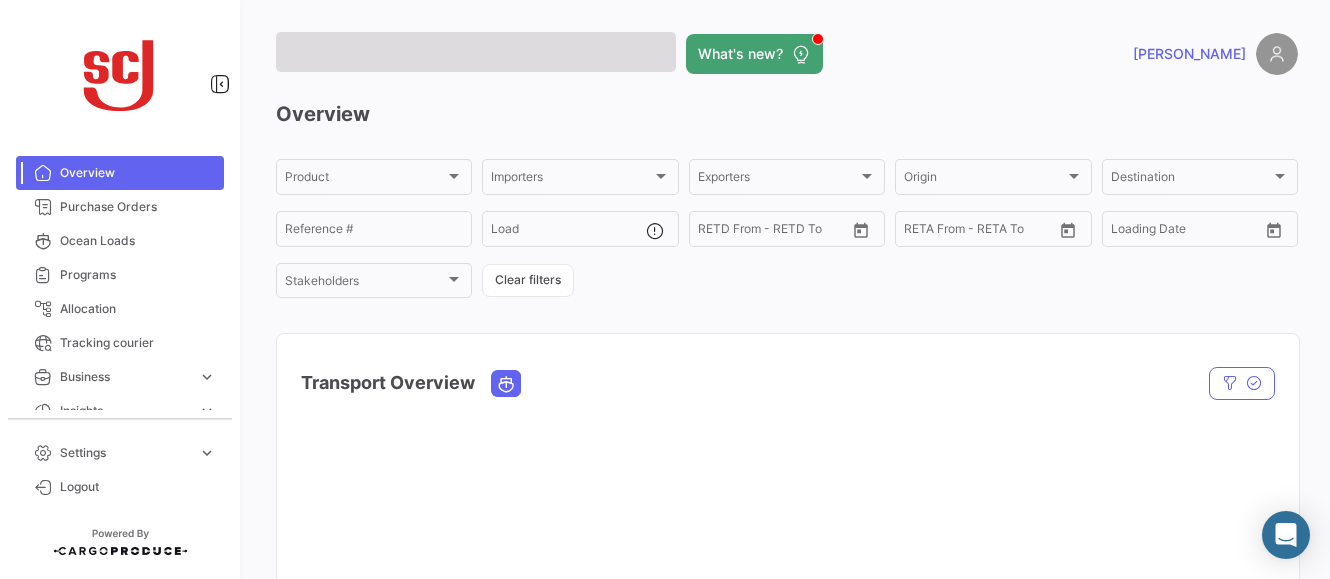 scroll, scrollTop: 0, scrollLeft: 0, axis: both 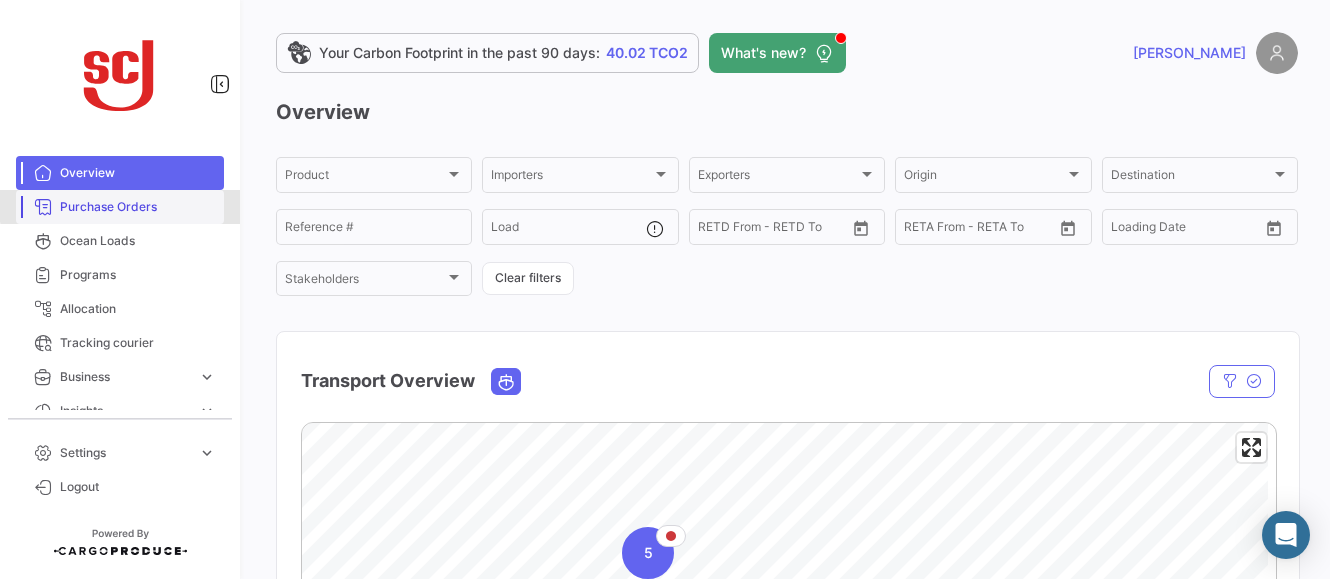 click on "Purchase Orders" at bounding box center [138, 207] 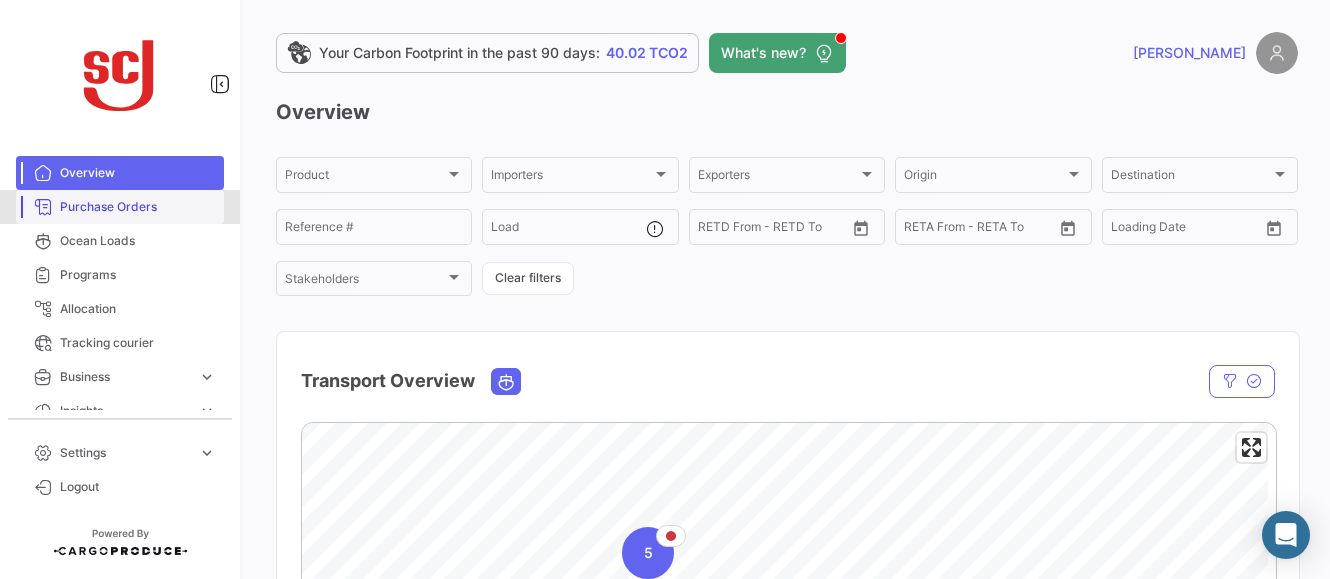 click on "Purchase Orders" at bounding box center [138, 207] 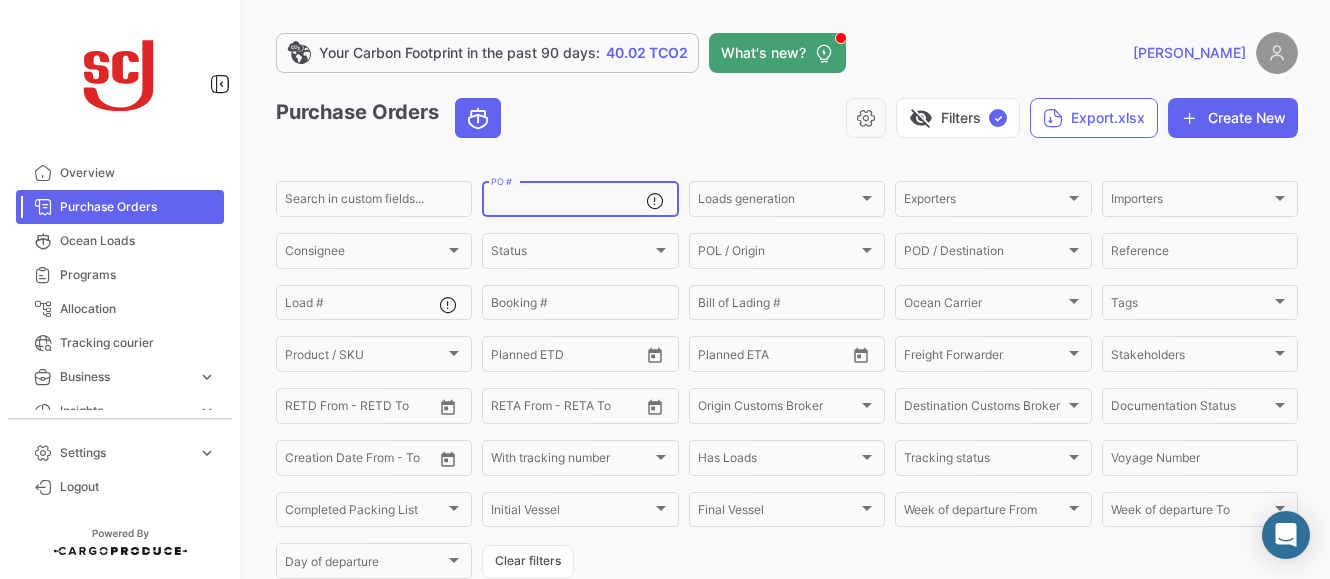 click on "PO #" at bounding box center (568, 202) 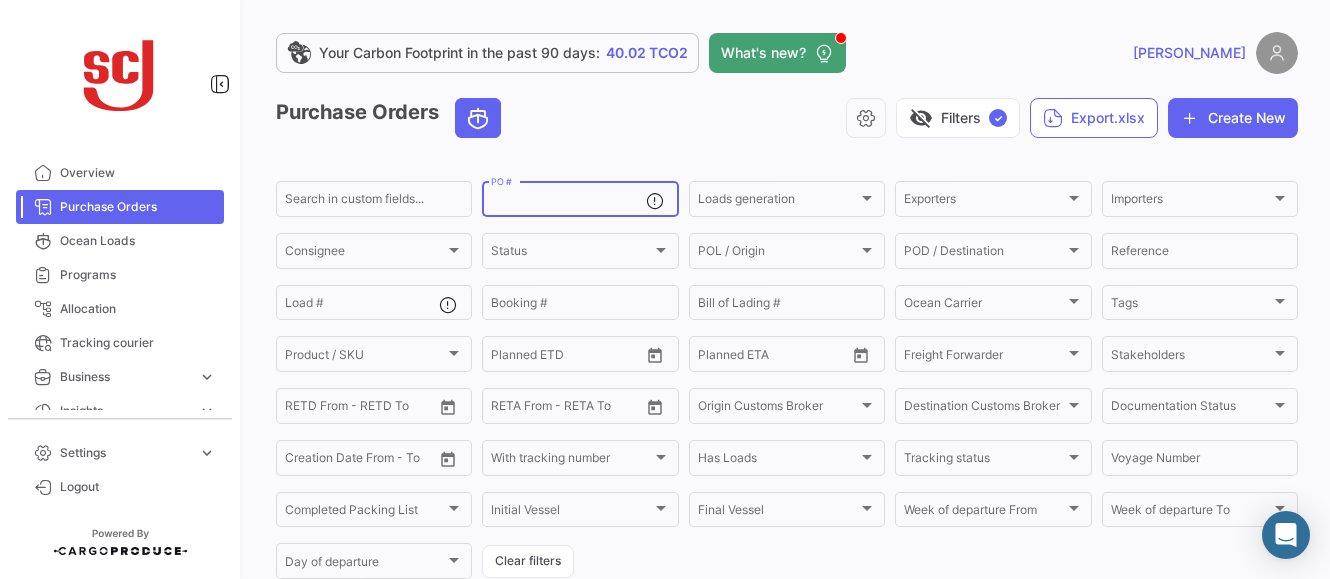 paste on "4302328676" 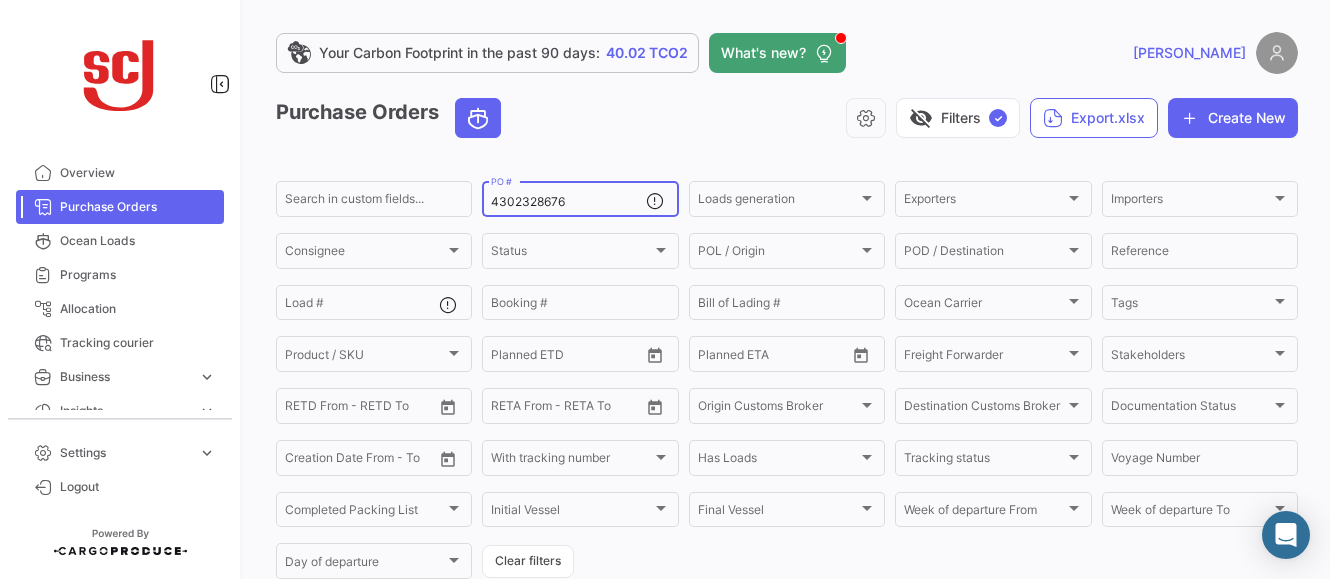 type on "4302328676" 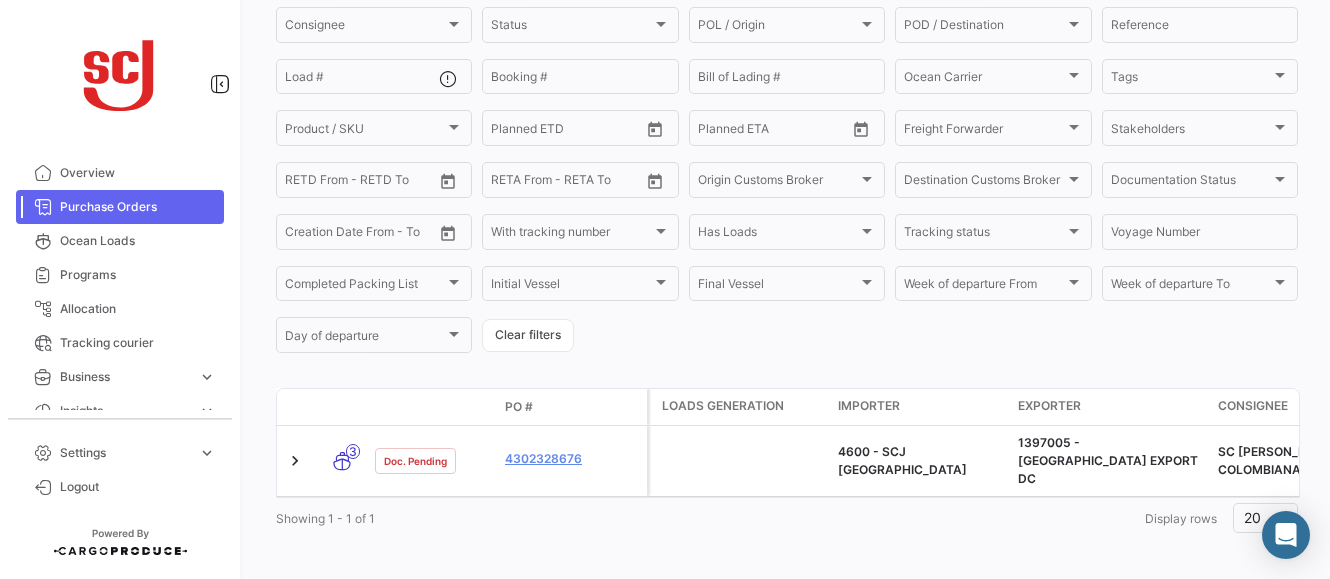 scroll, scrollTop: 230, scrollLeft: 0, axis: vertical 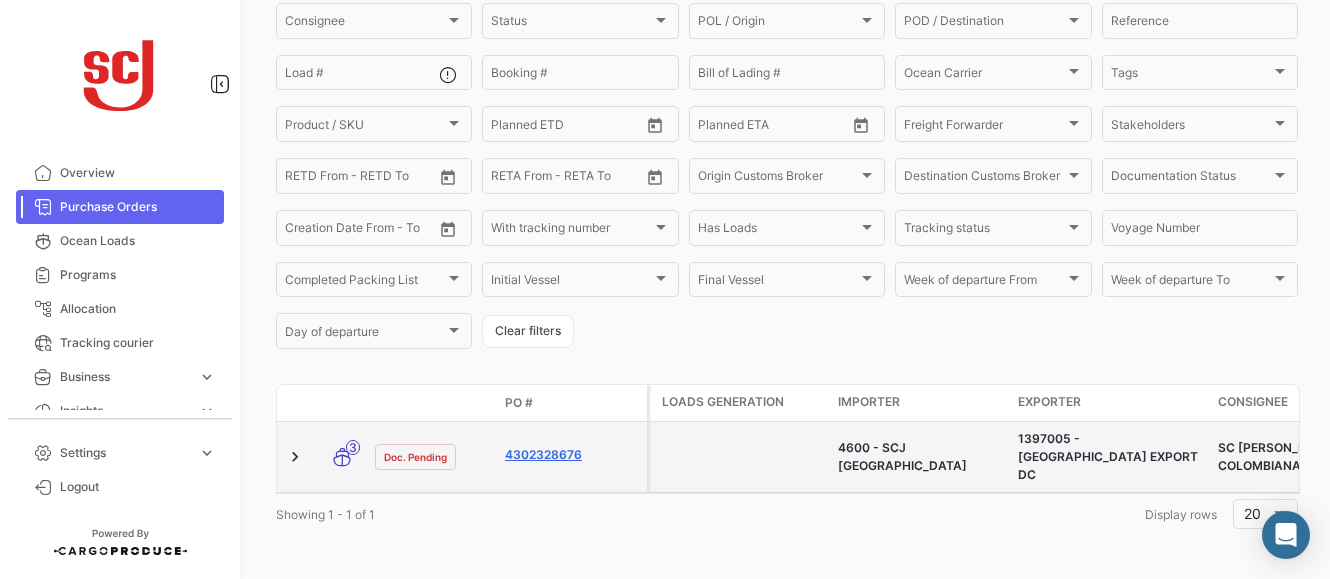 click on "4302328676" 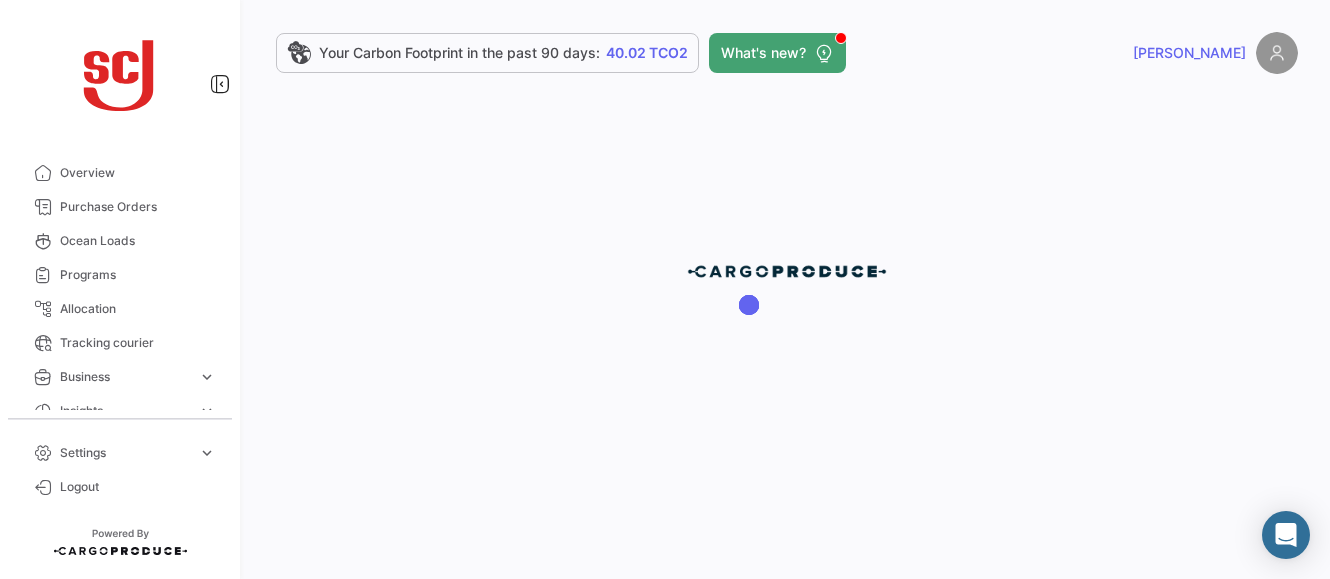 scroll, scrollTop: 0, scrollLeft: 0, axis: both 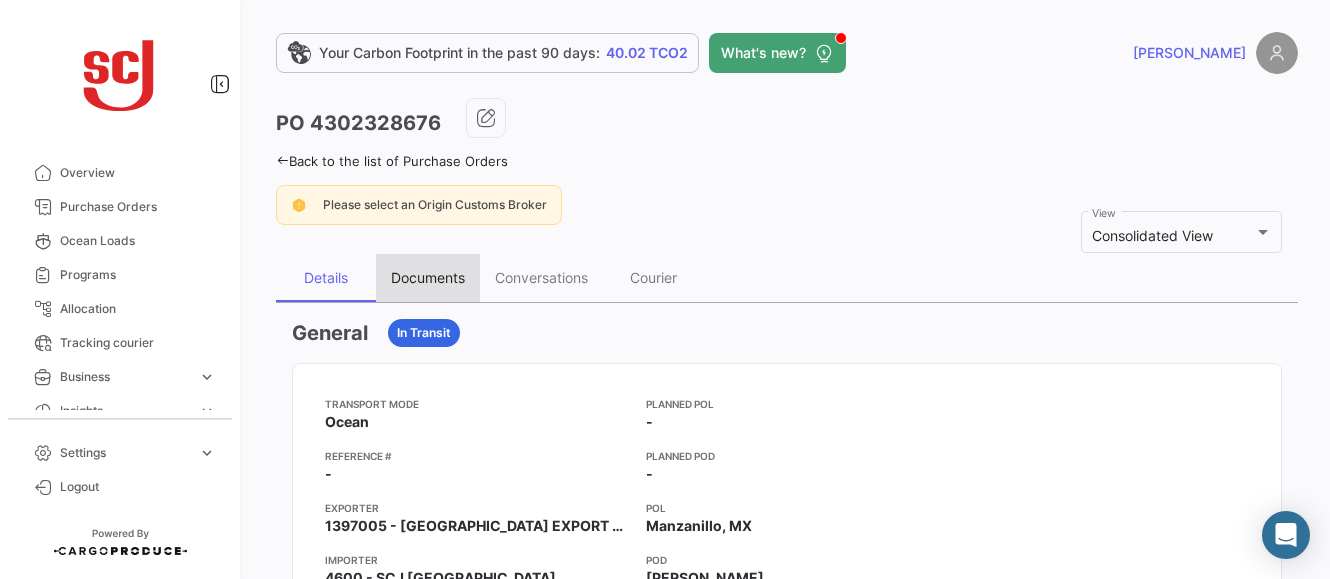 click on "Documents" at bounding box center [428, 278] 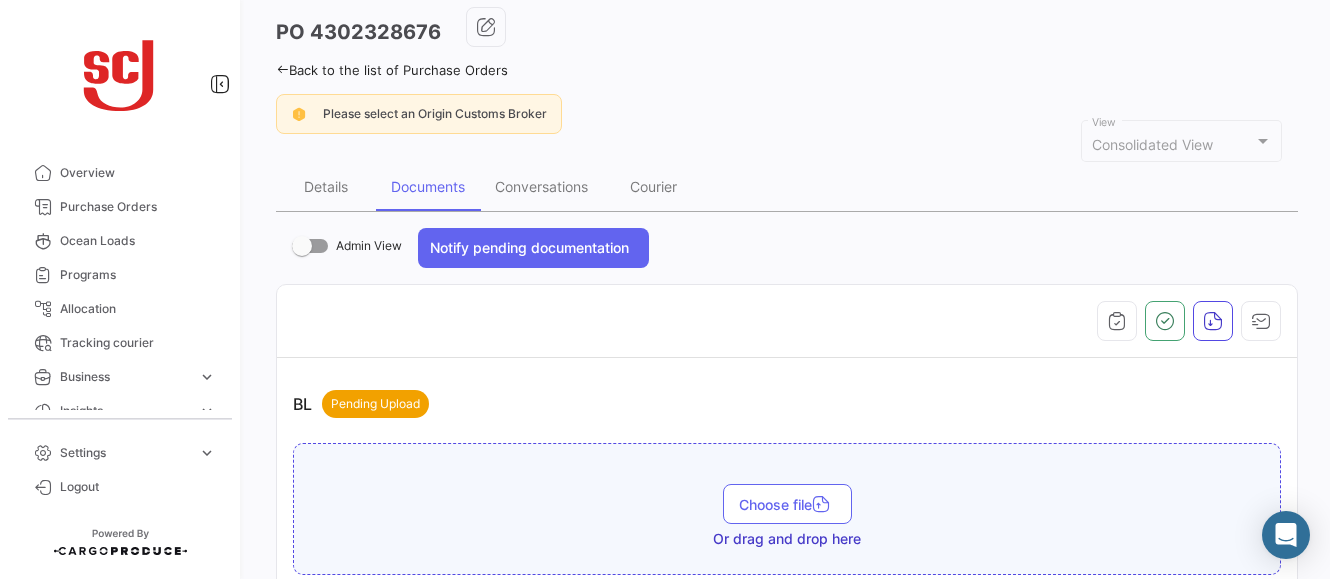 scroll, scrollTop: 85, scrollLeft: 0, axis: vertical 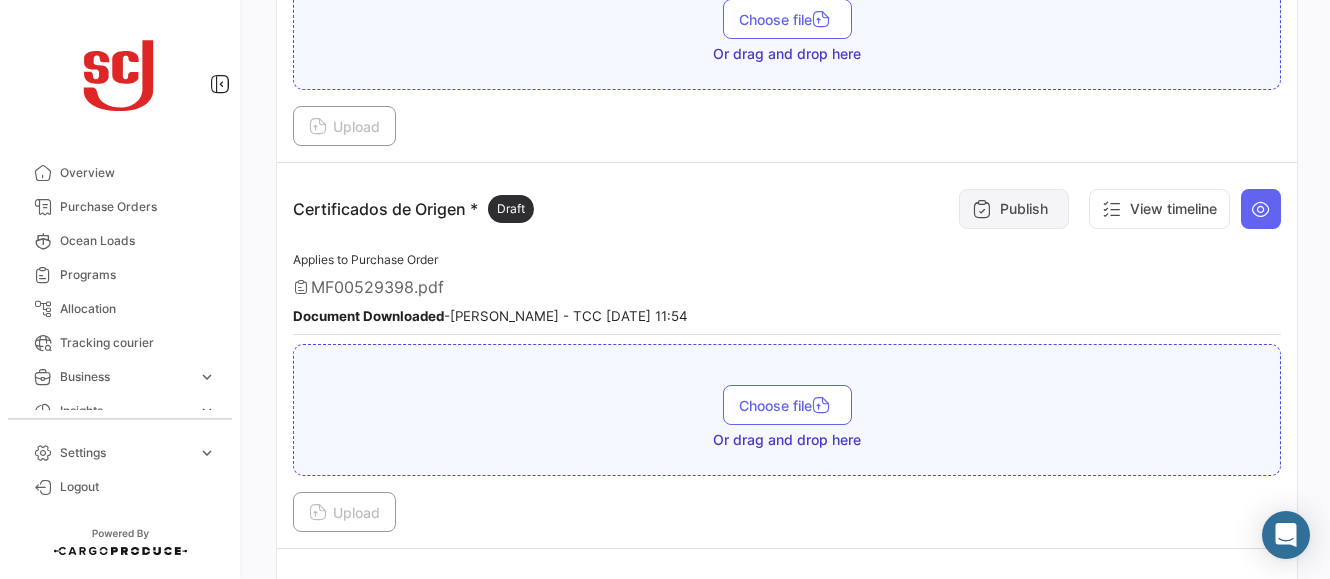 click on "Publish" at bounding box center (1014, 209) 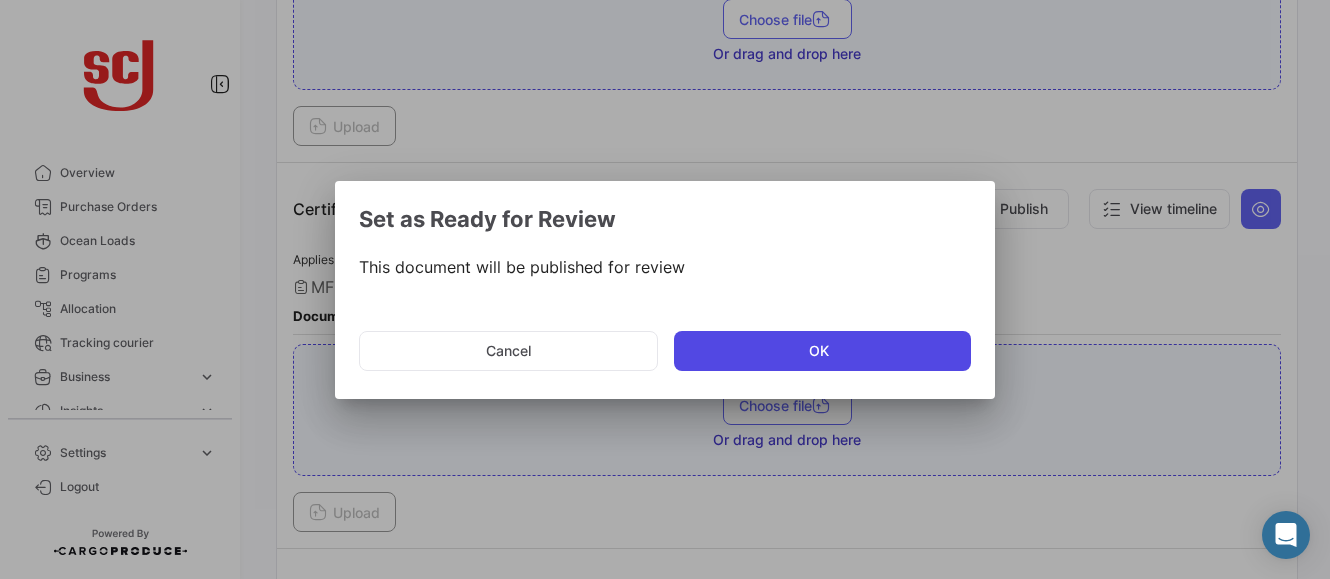 click on "OK" 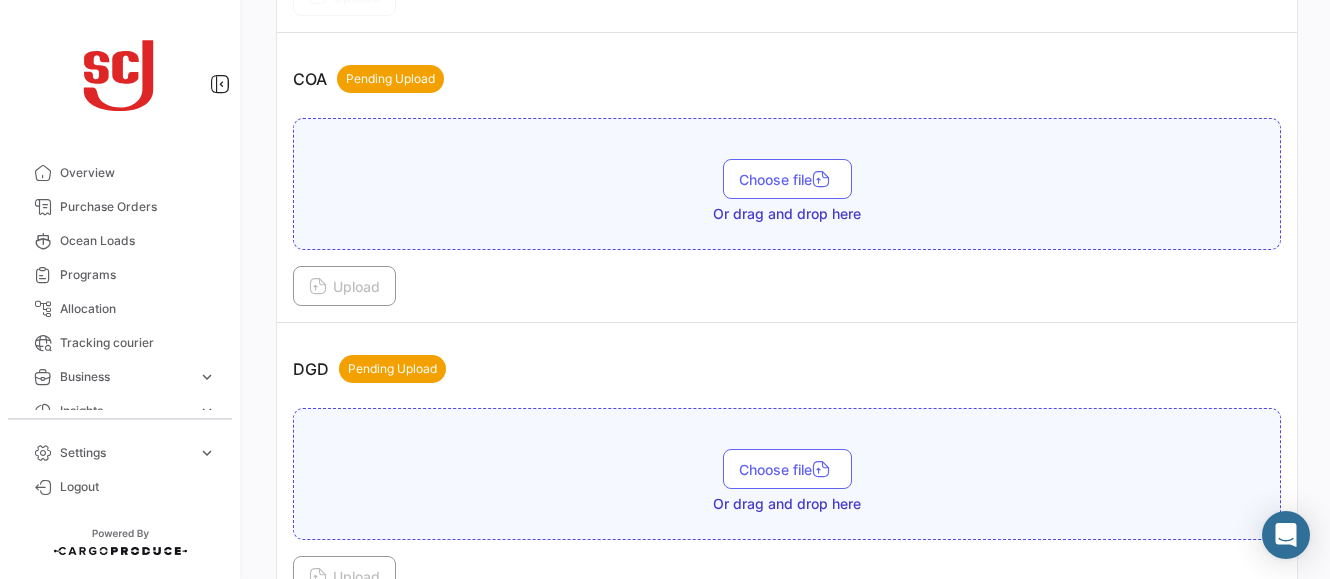 scroll, scrollTop: 1098, scrollLeft: 0, axis: vertical 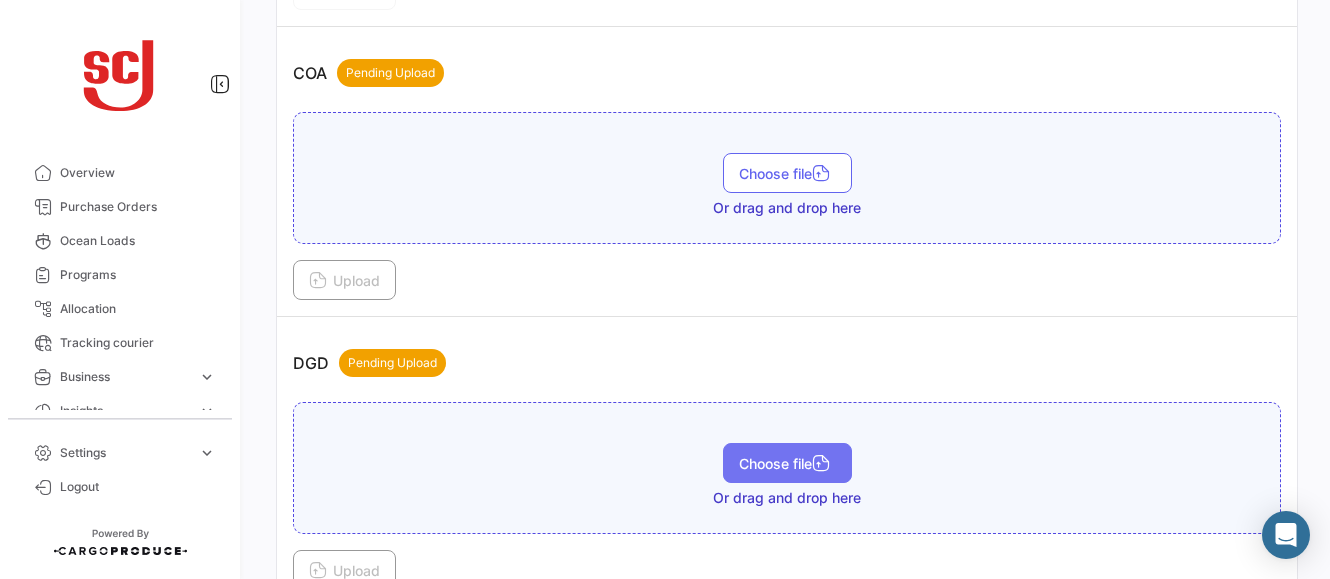 click on "Choose file" at bounding box center (787, 463) 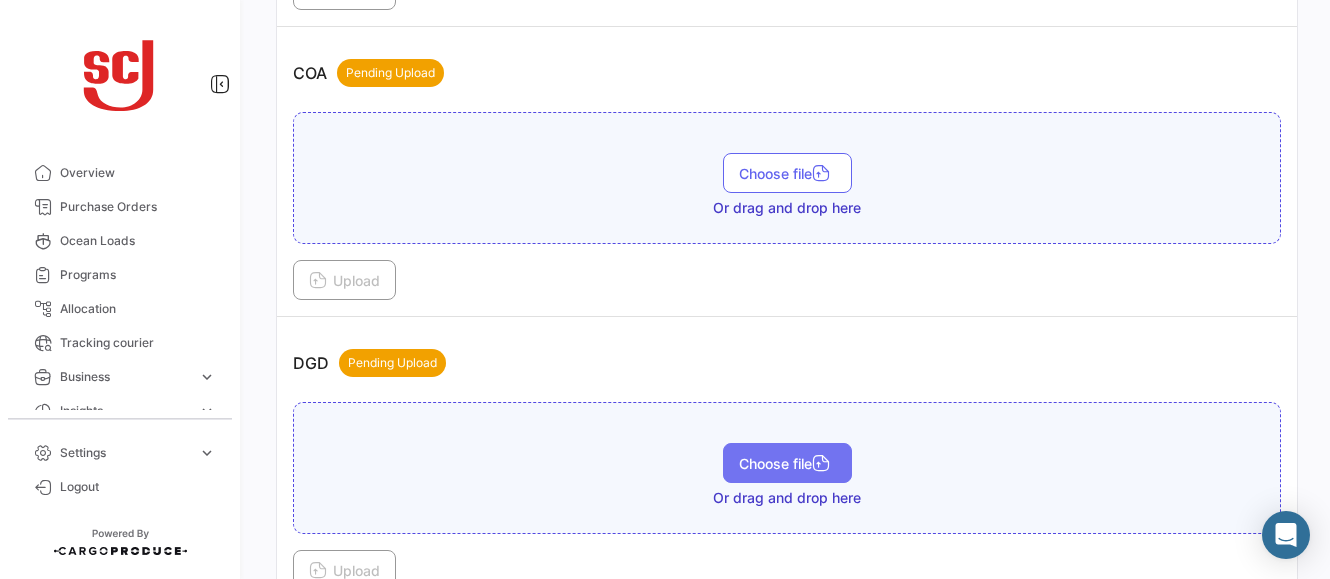 click on "Choose file" at bounding box center [787, 463] 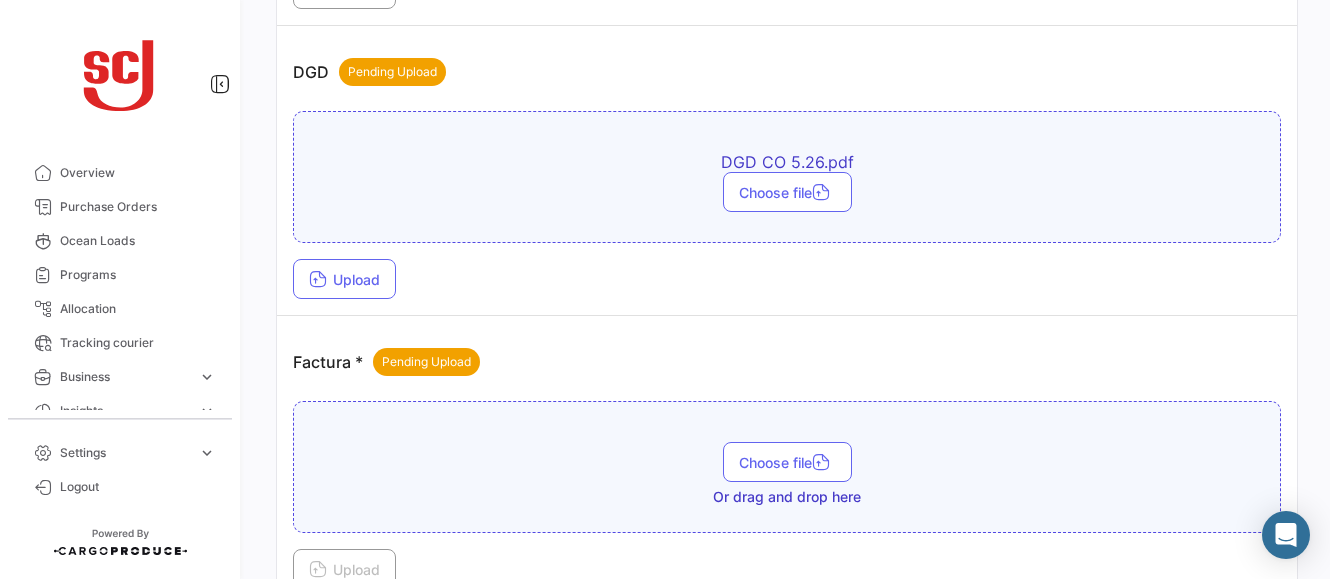 scroll, scrollTop: 1402, scrollLeft: 0, axis: vertical 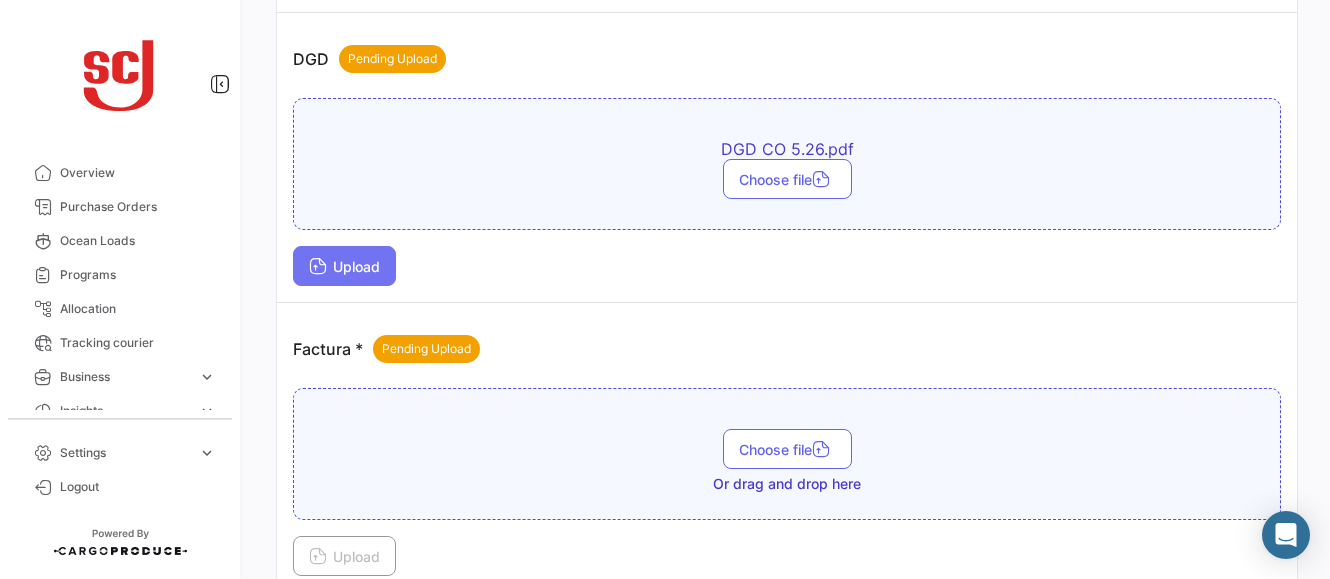 click on "Upload" at bounding box center (344, 266) 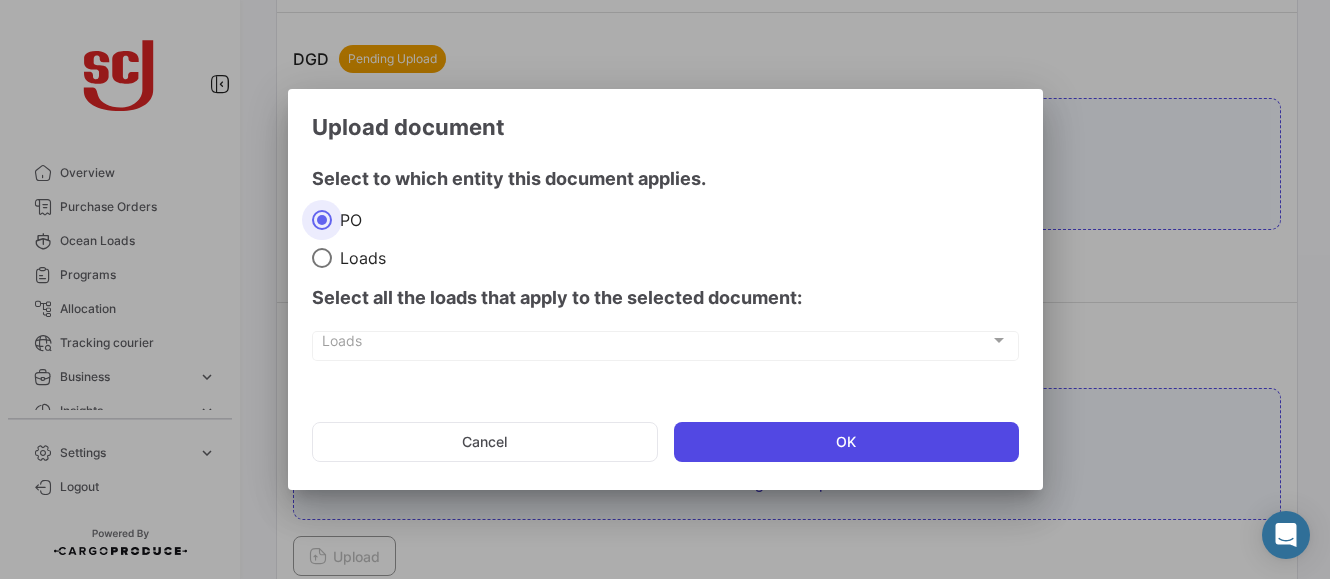click on "OK" 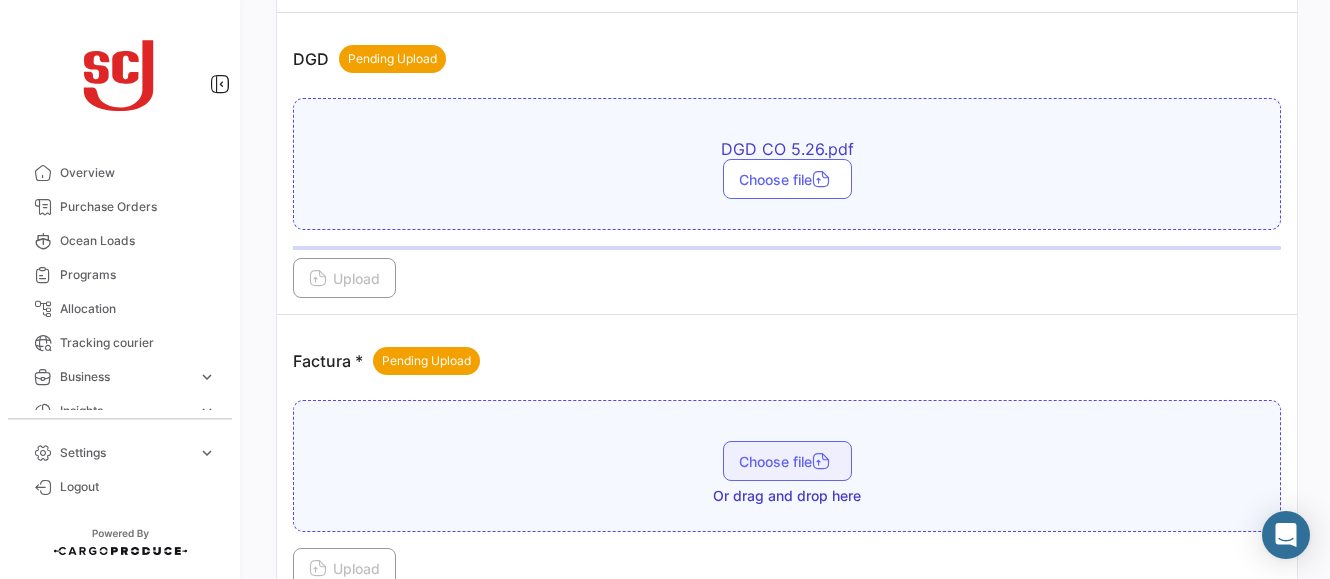 click on "Choose file" at bounding box center (787, 461) 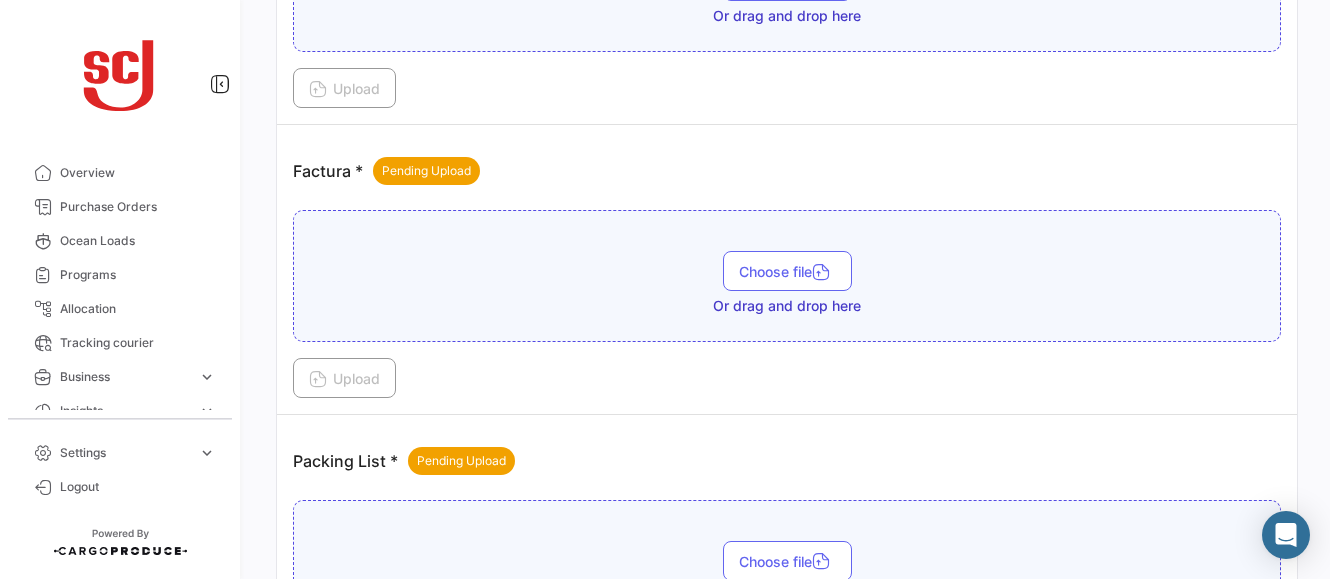 scroll, scrollTop: 1701, scrollLeft: 0, axis: vertical 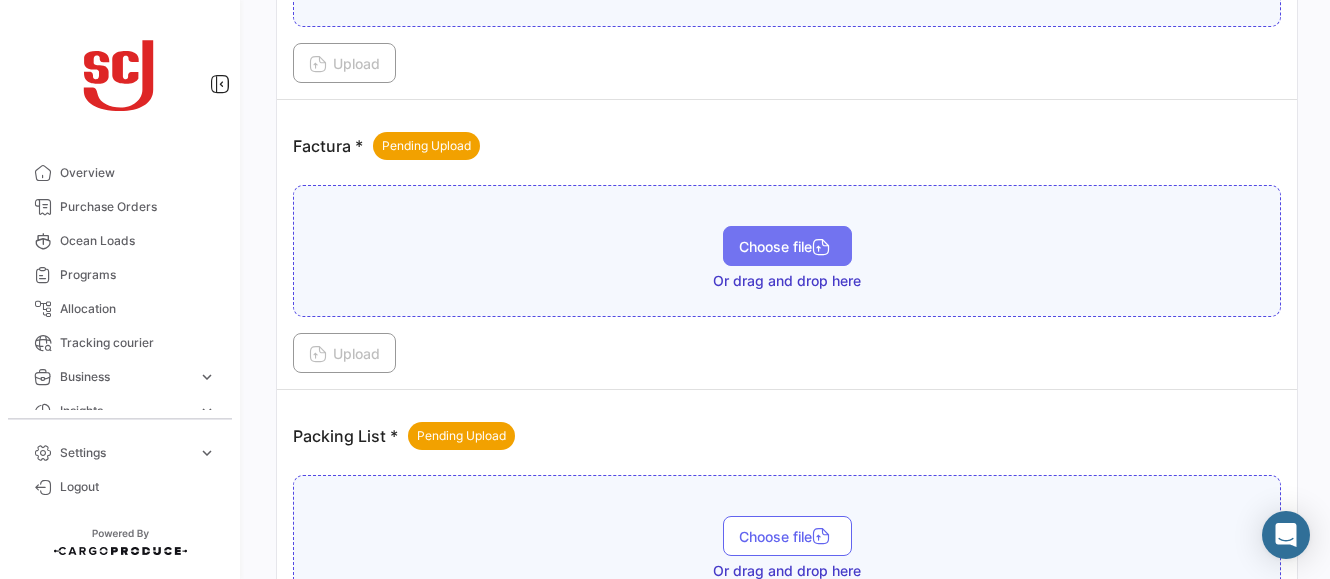 click on "Choose file" at bounding box center [787, 246] 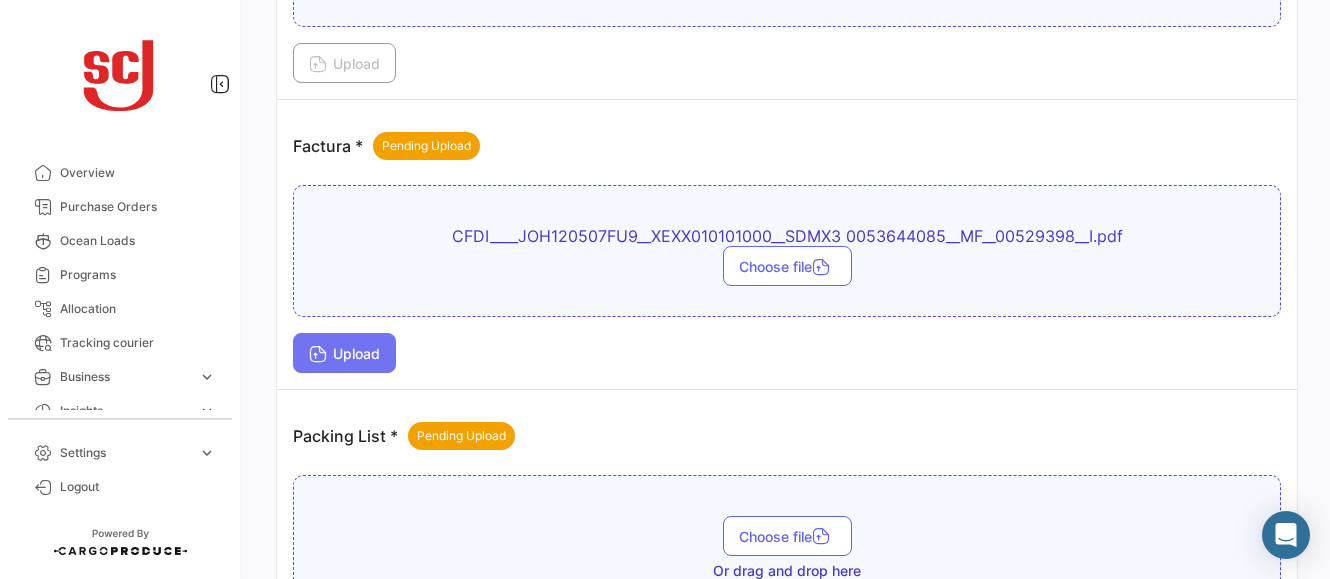 click on "Upload" at bounding box center [344, 353] 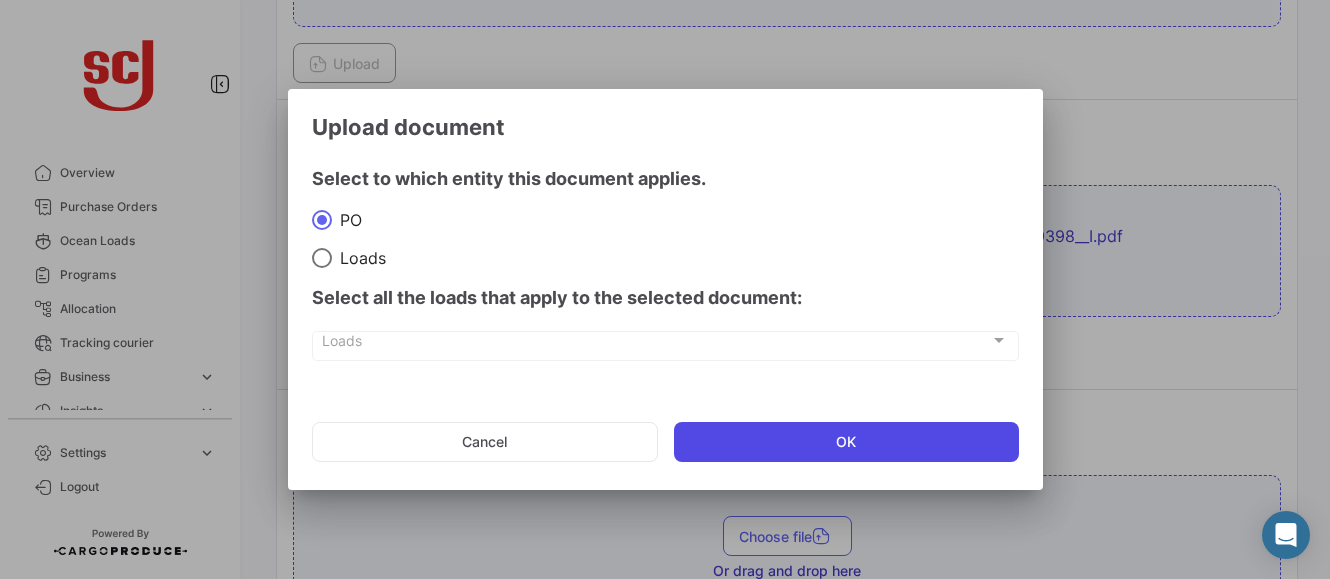 click on "OK" 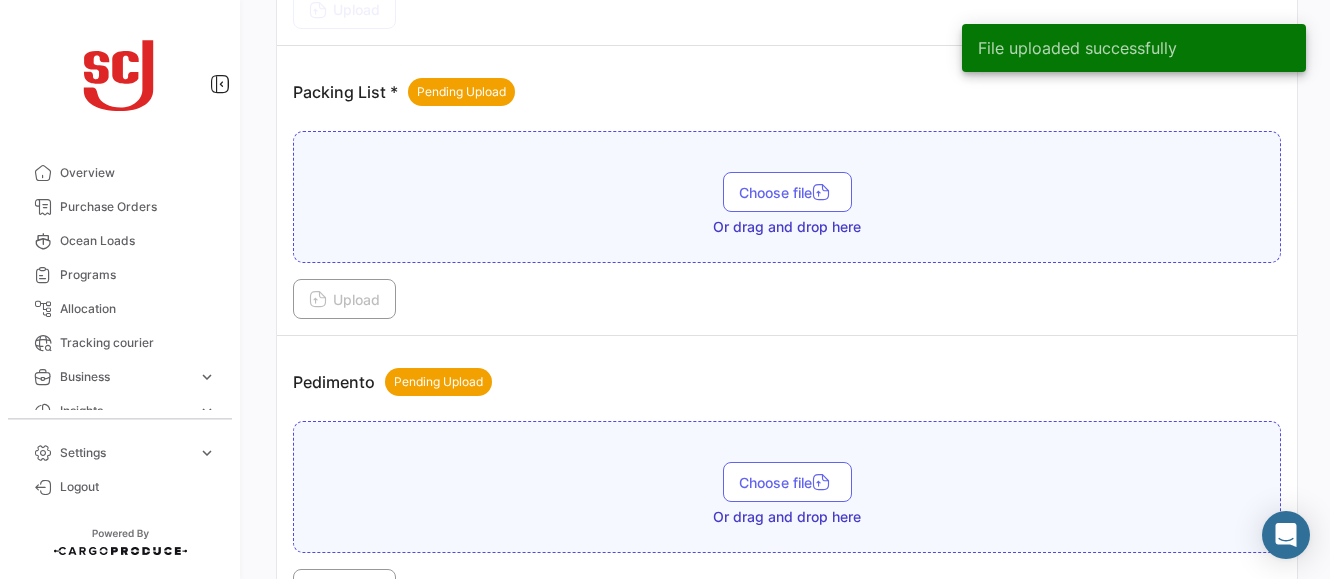 scroll, scrollTop: 2070, scrollLeft: 0, axis: vertical 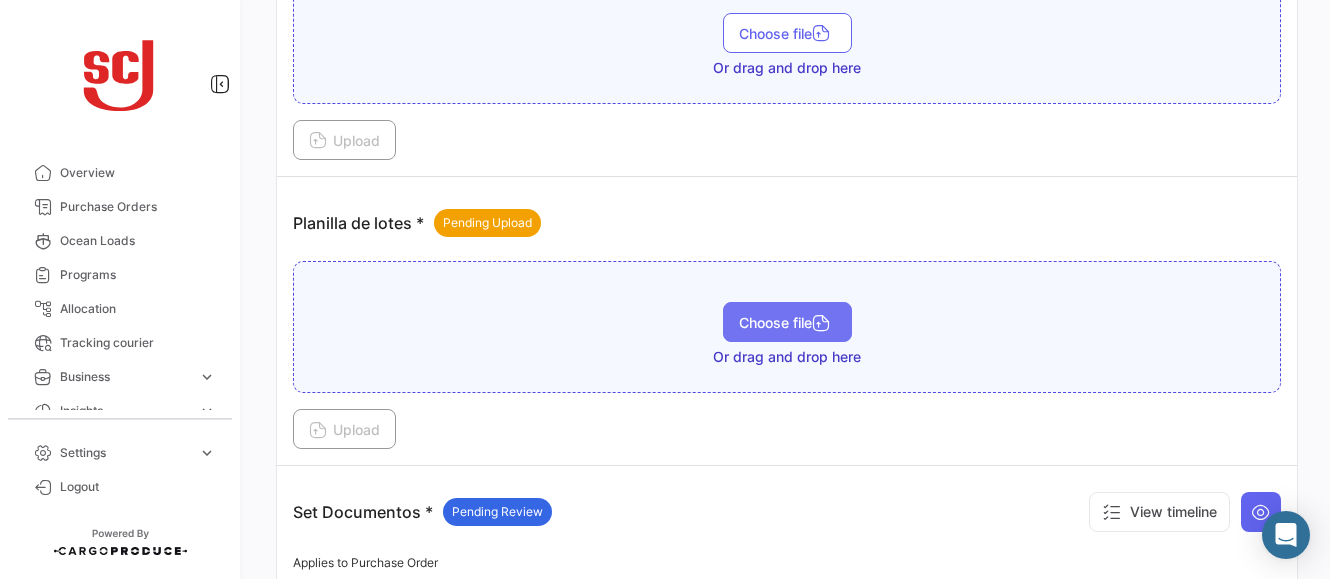 click on "Choose file" at bounding box center [787, 322] 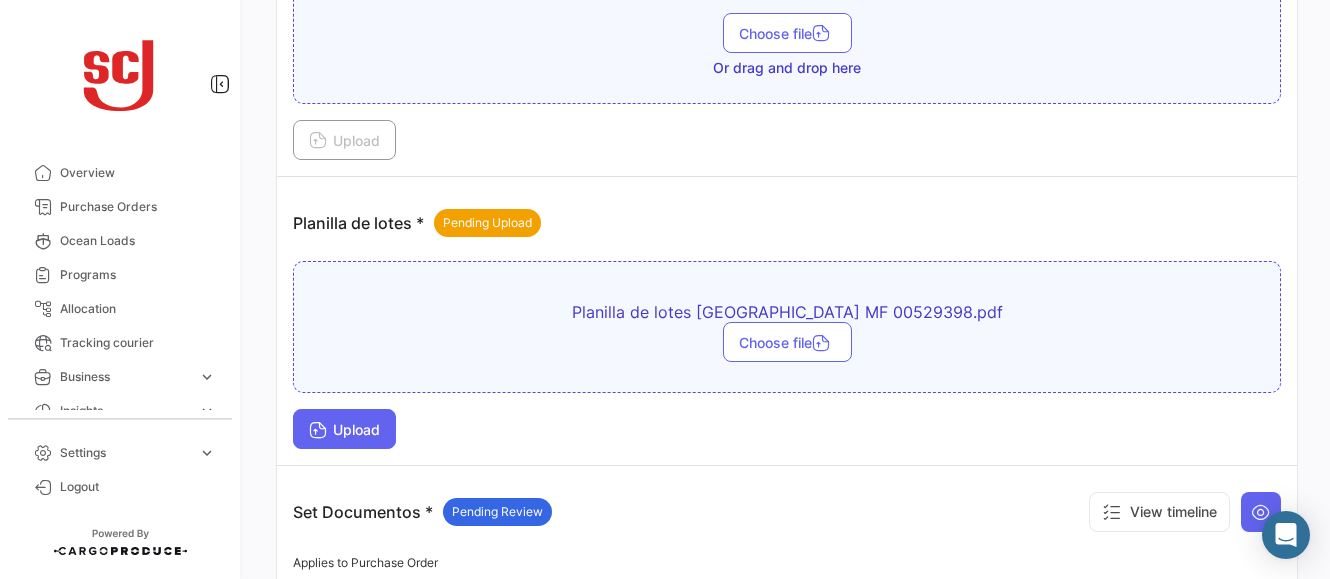 click on "Upload" at bounding box center (344, 429) 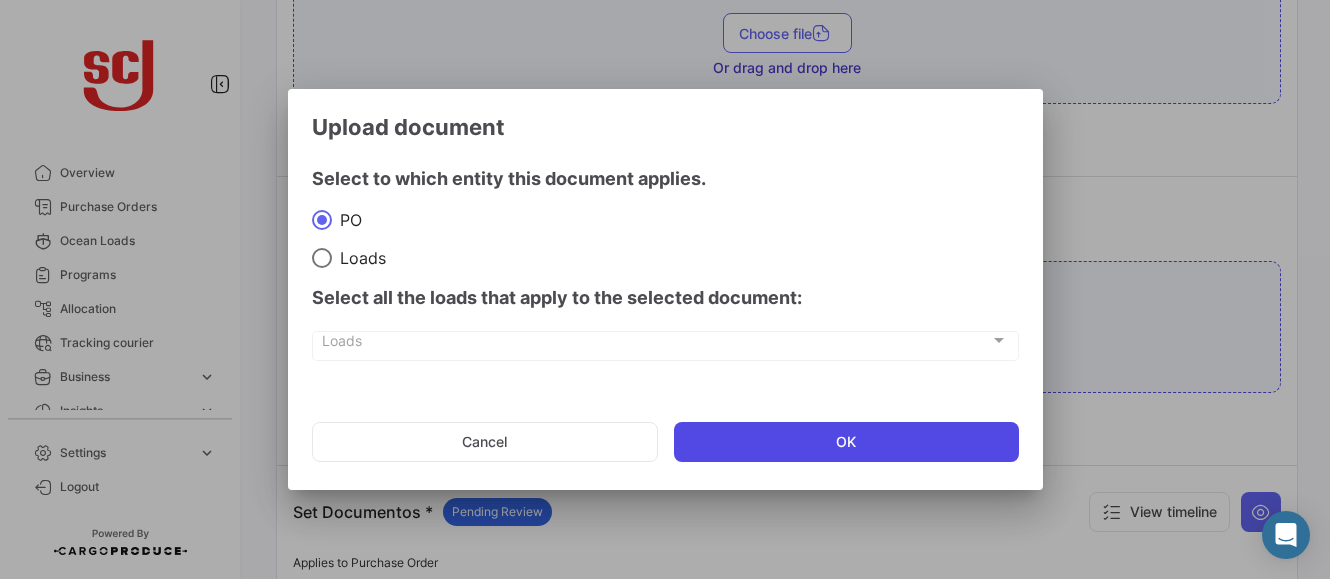click on "OK" 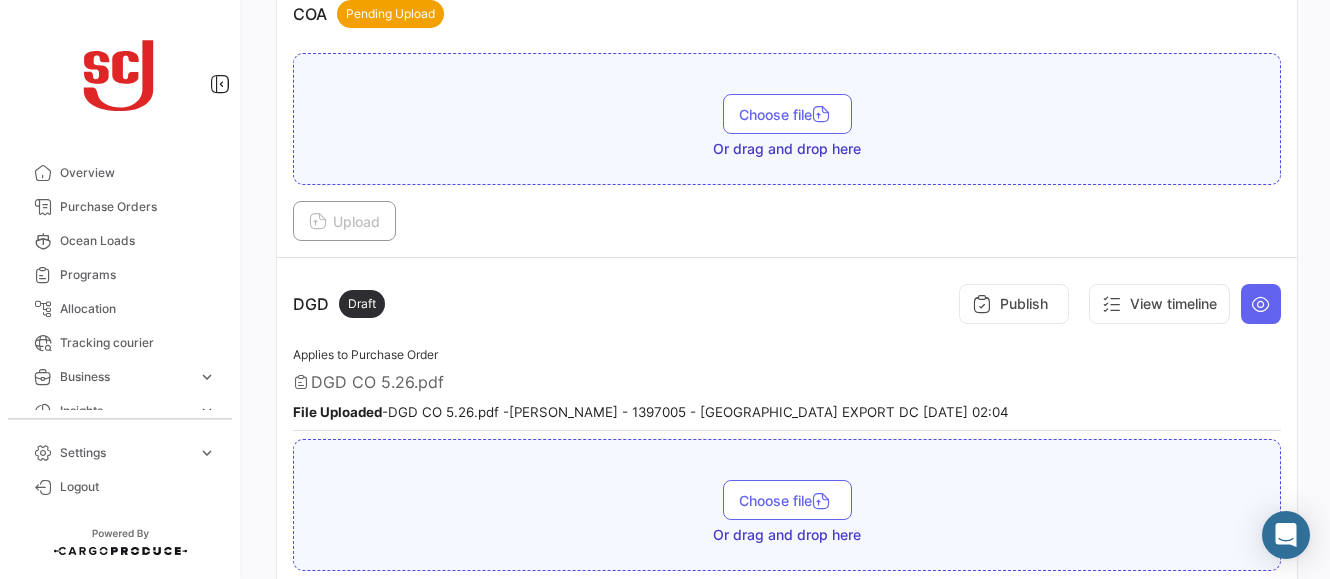 scroll, scrollTop: 1170, scrollLeft: 0, axis: vertical 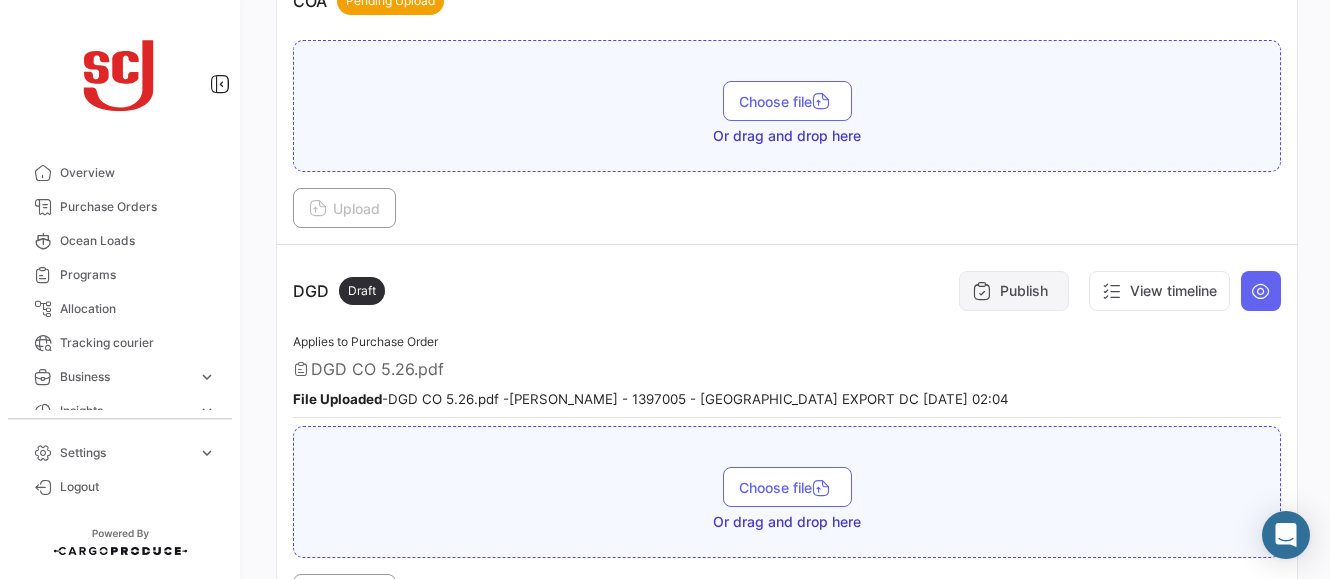 click on "Publish" at bounding box center [1014, 291] 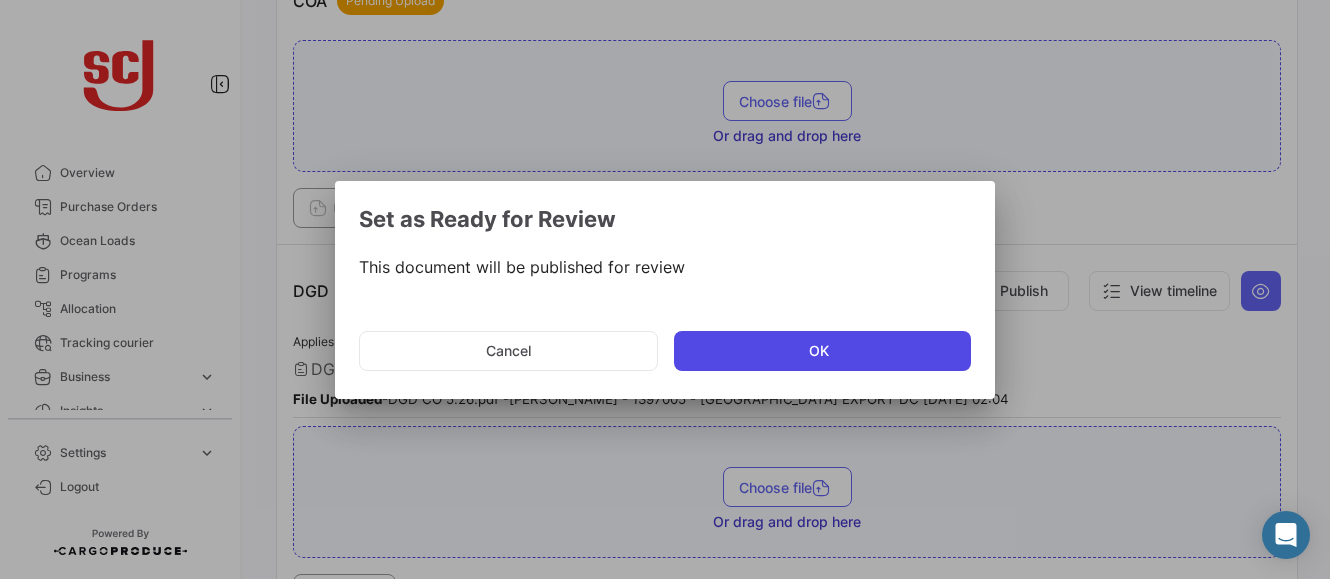 click on "OK" 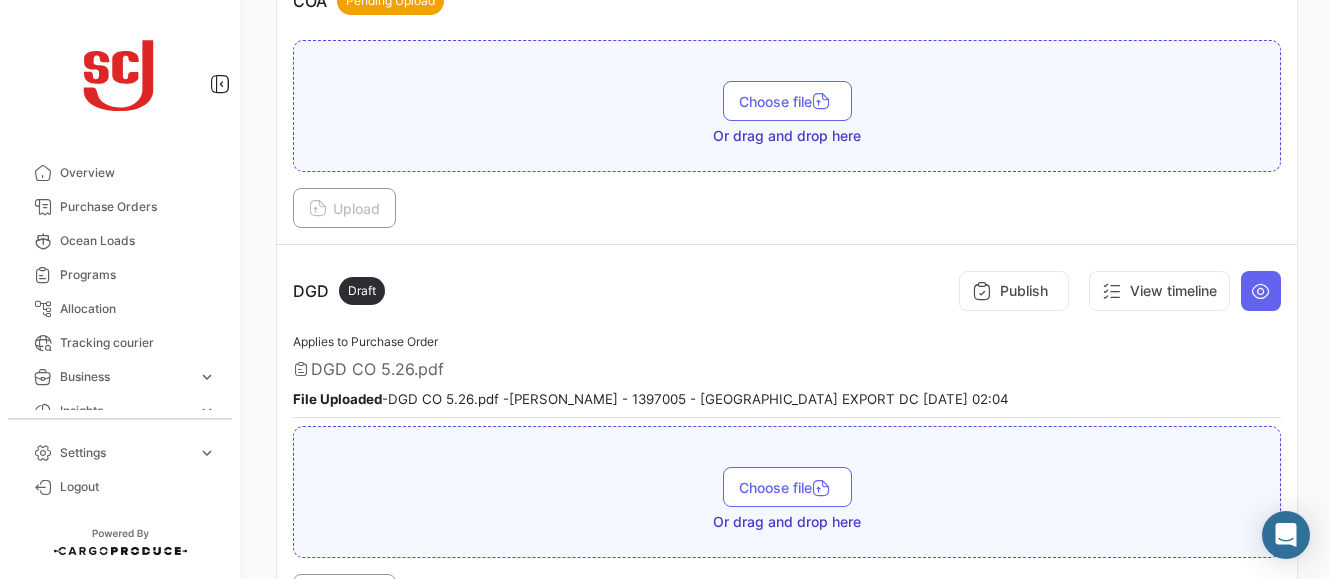 click on "Applies to Purchase Order   DGD CO 5.26.pdf  File Uploaded  -   DGD CO 5.26.pdf -   [PERSON_NAME]  - 1397005 - [GEOGRAPHIC_DATA] EXPORT DC [DATE] 02:04" at bounding box center [787, 374] 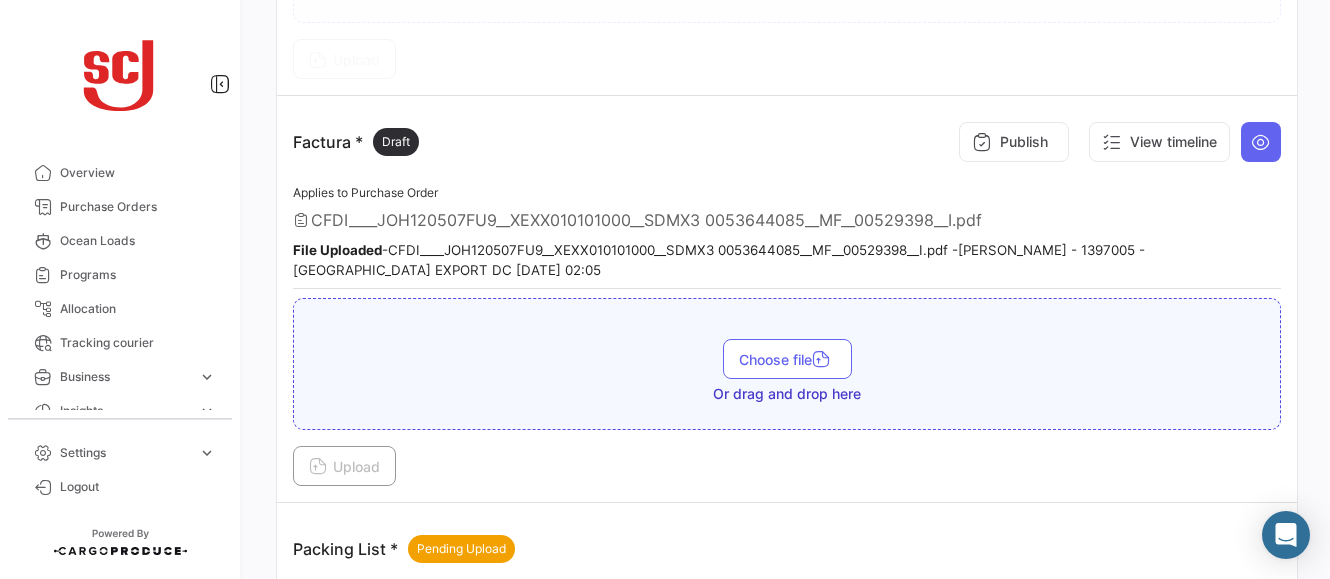 scroll, scrollTop: 1758, scrollLeft: 0, axis: vertical 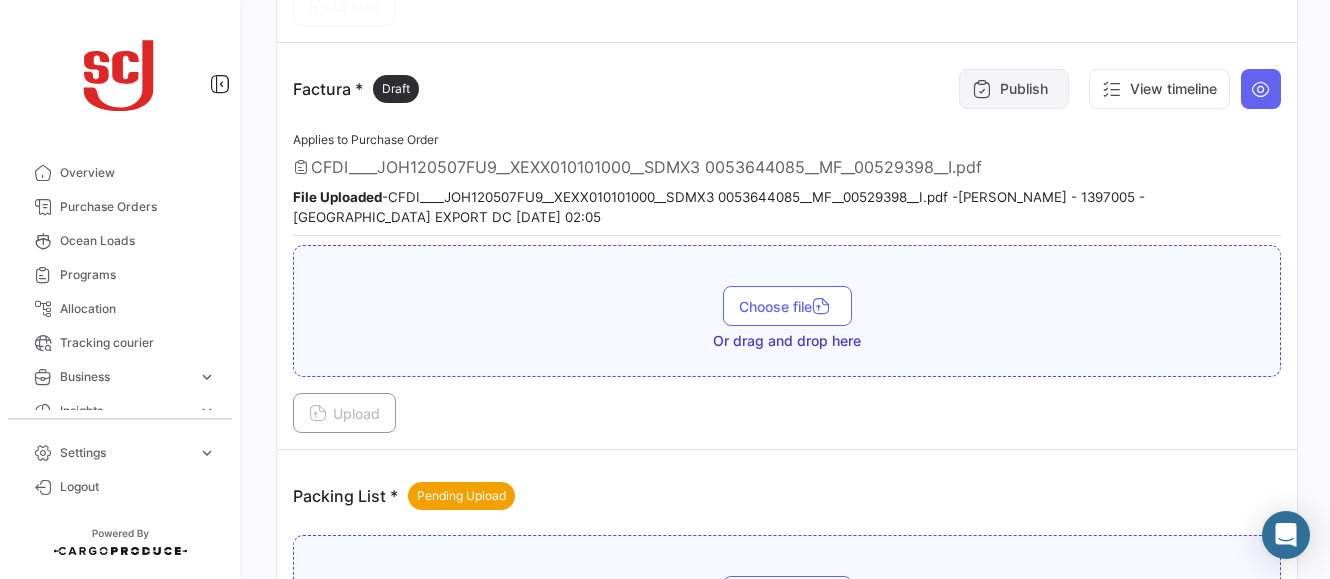 click on "Publish" at bounding box center [1014, 89] 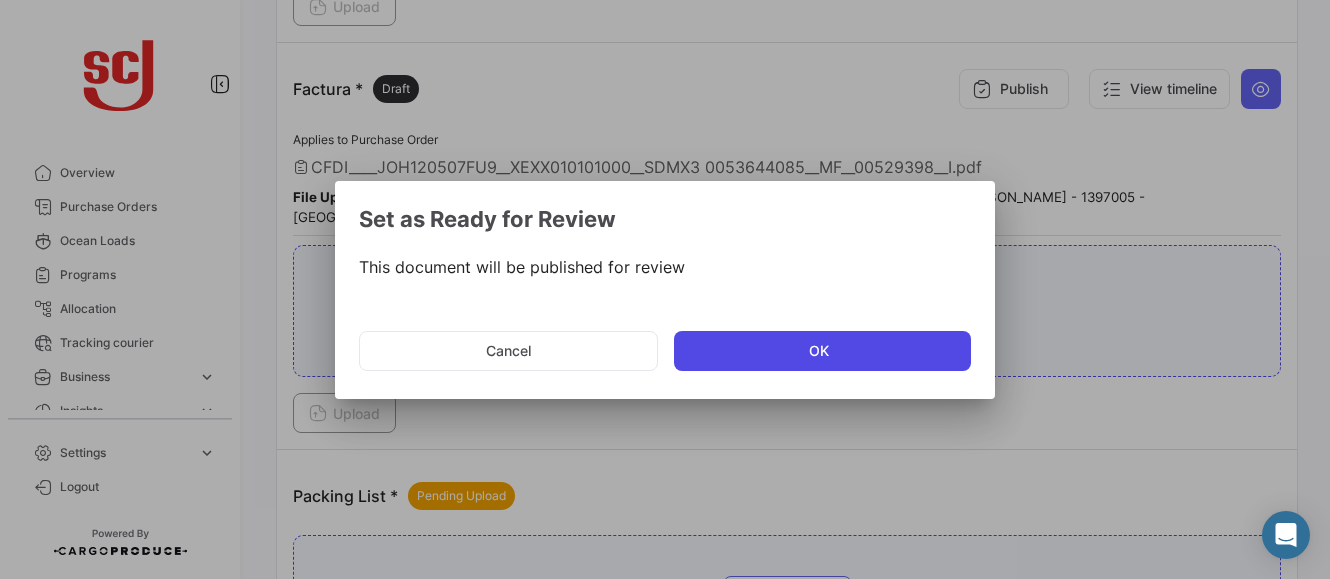 click on "OK" 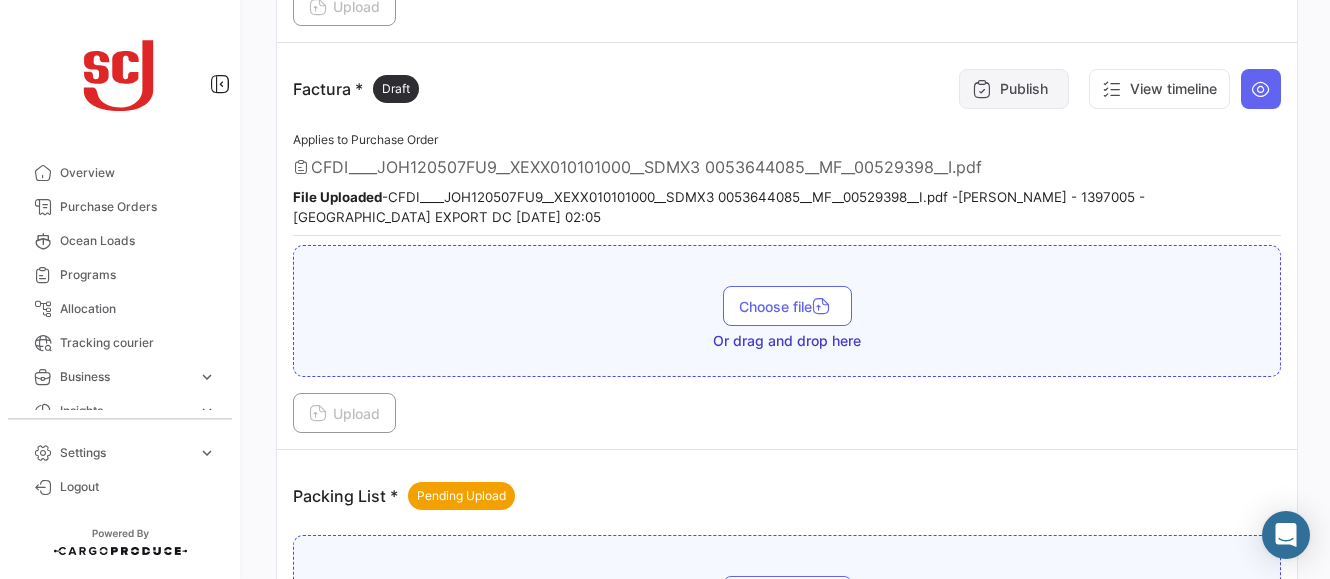 click on "Publish" at bounding box center [1014, 89] 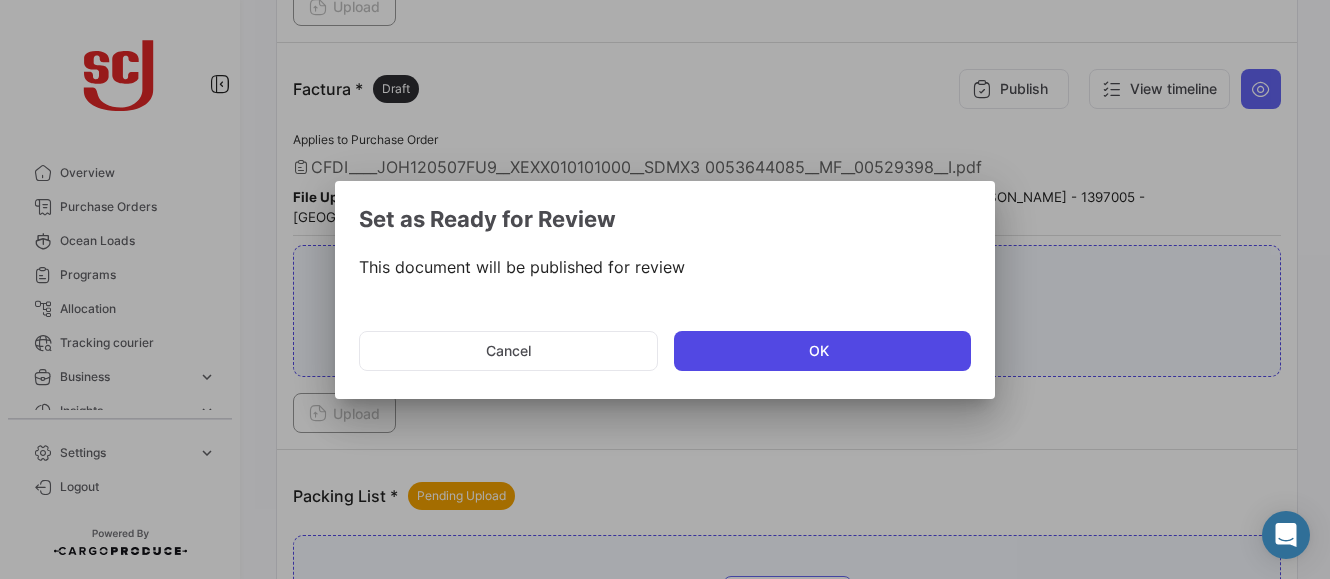 click on "OK" 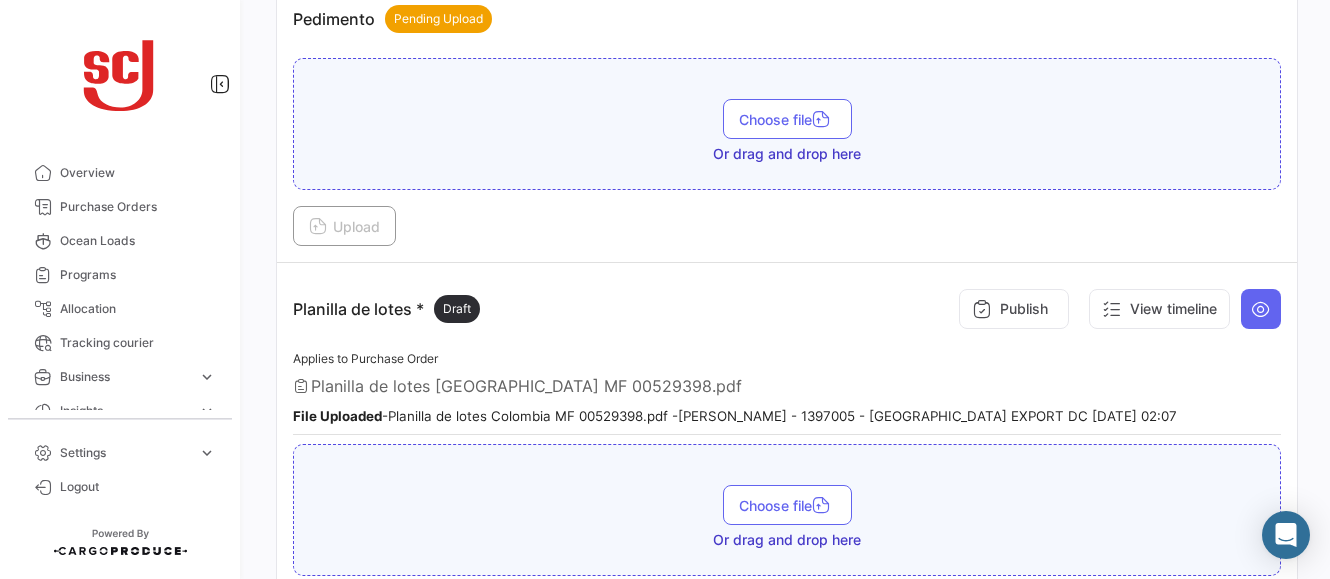 scroll, scrollTop: 2532, scrollLeft: 0, axis: vertical 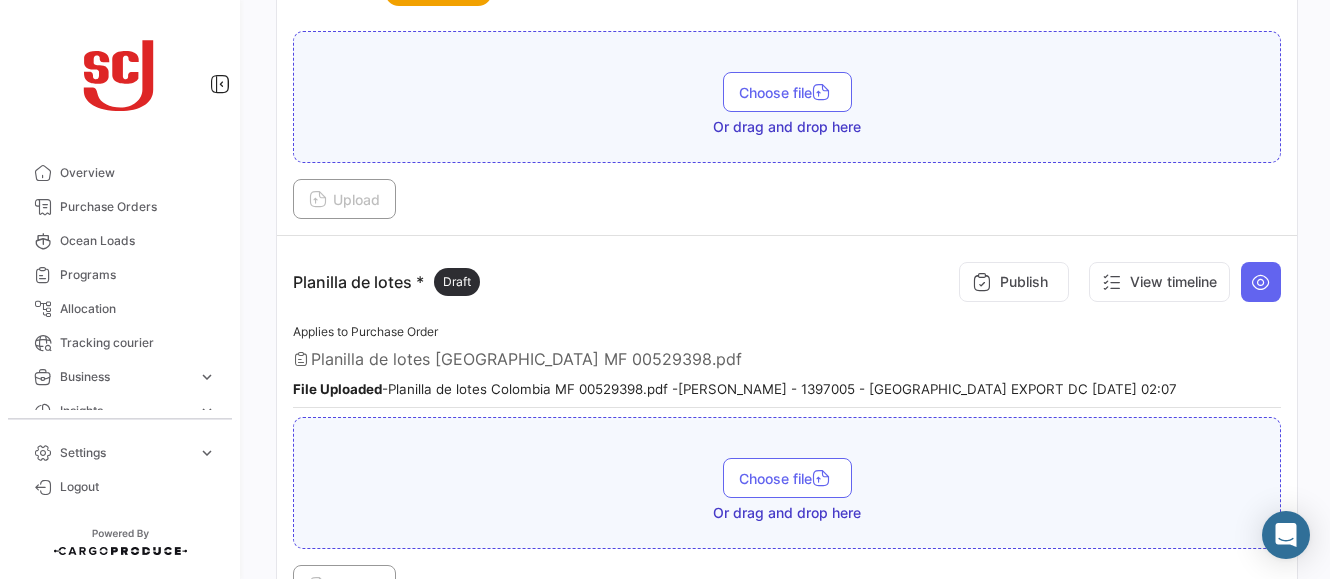 click on "Publish" at bounding box center [1014, 282] 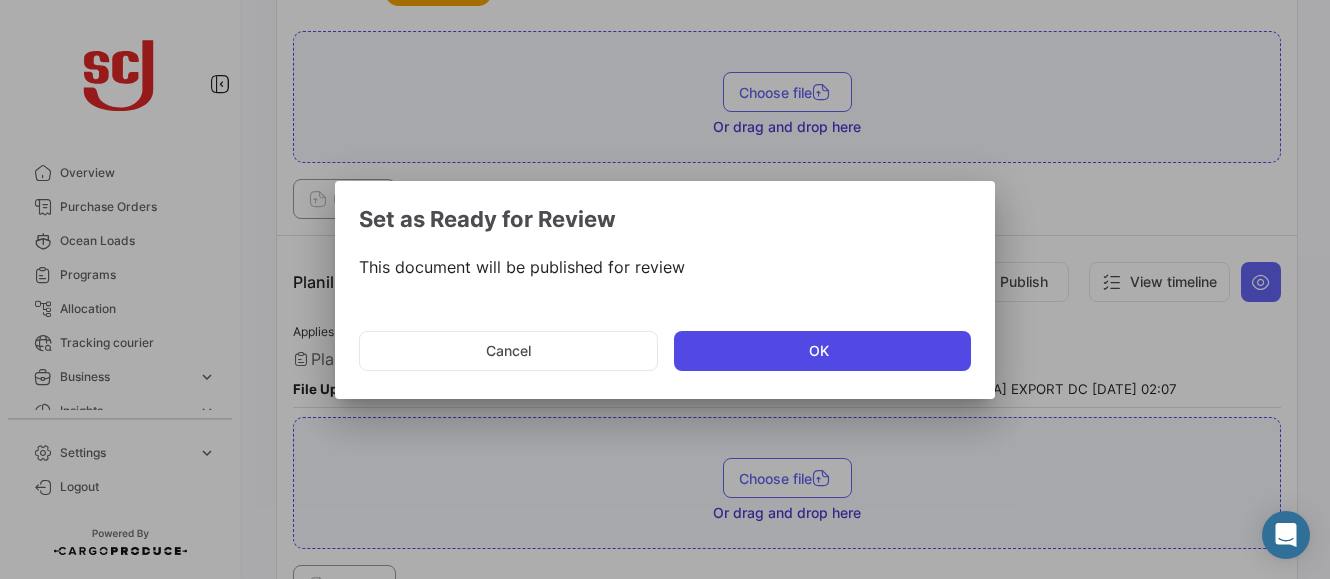 click on "OK" 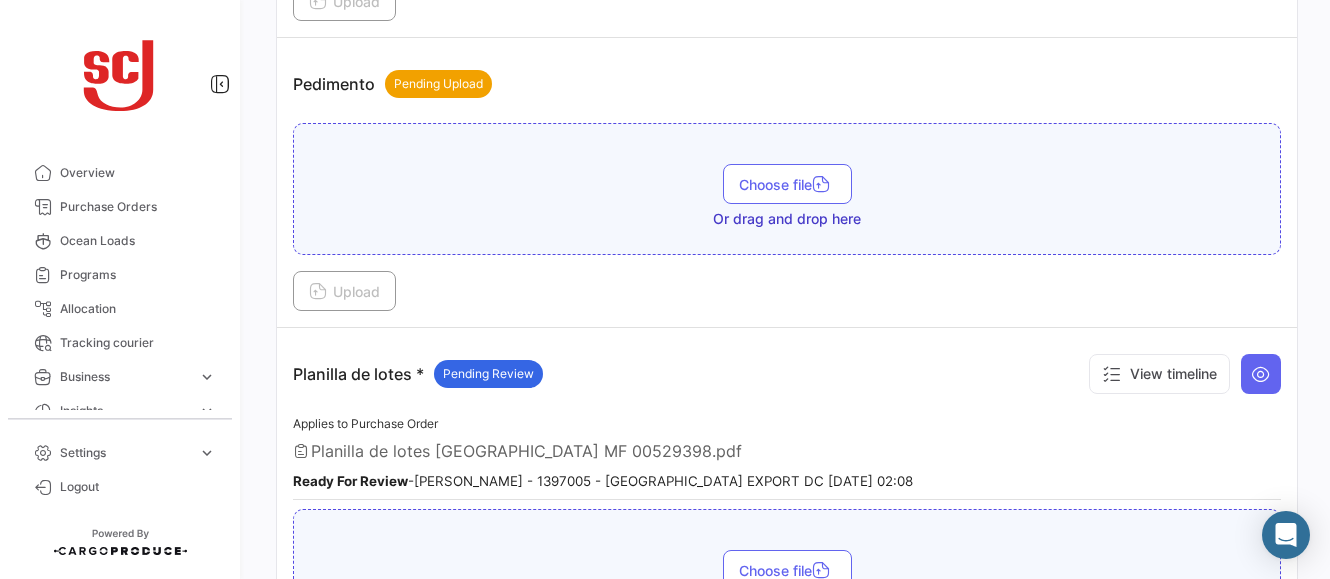 scroll, scrollTop: 2433, scrollLeft: 0, axis: vertical 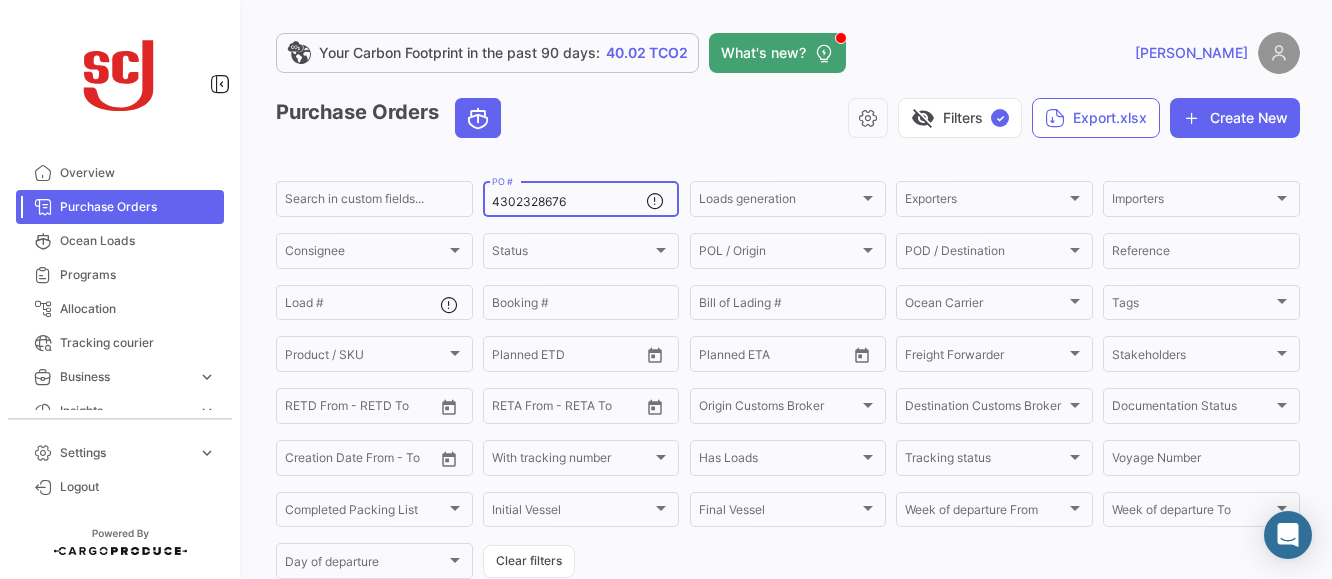 drag, startPoint x: 571, startPoint y: 196, endPoint x: 475, endPoint y: 193, distance: 96.04687 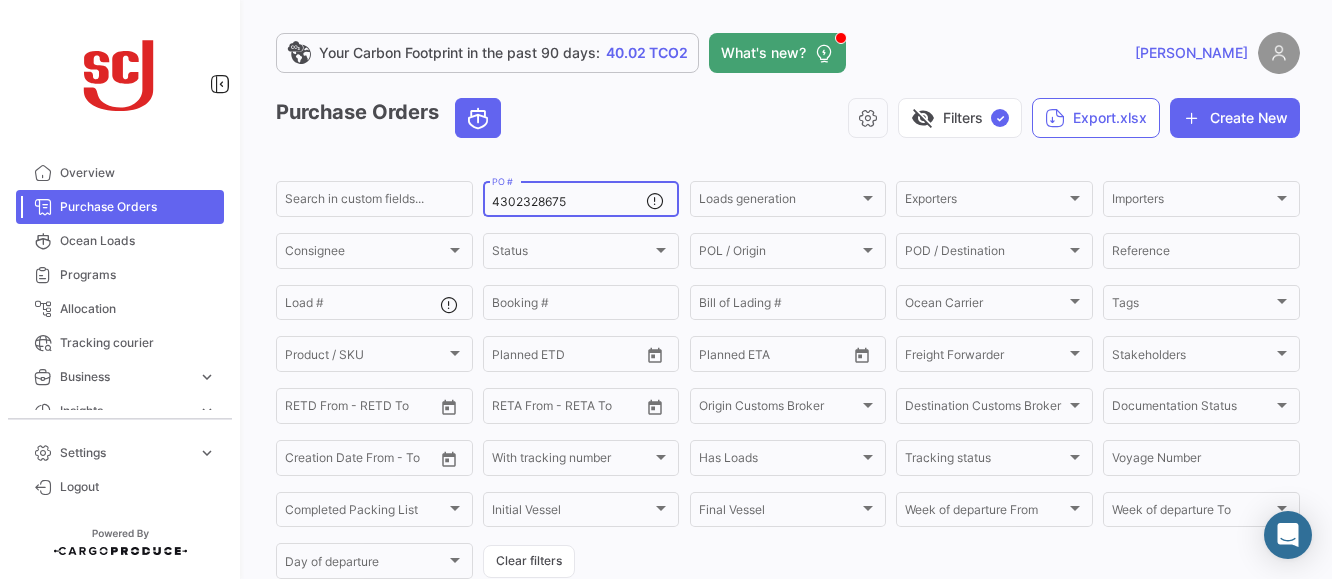 type on "4302328675" 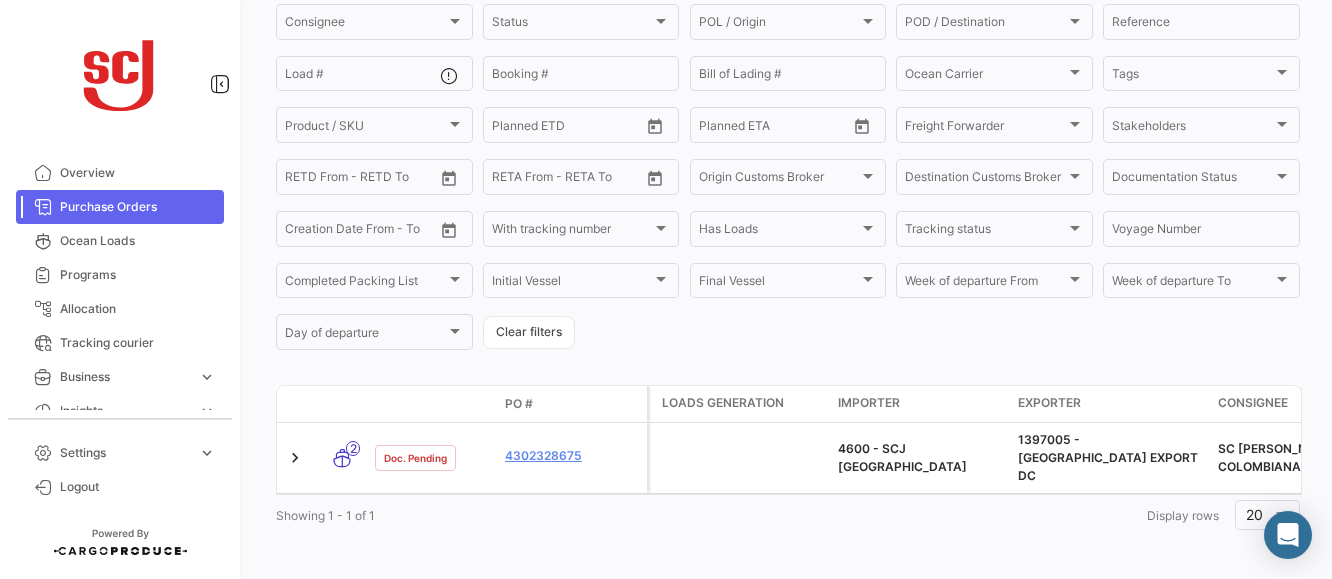 scroll, scrollTop: 230, scrollLeft: 0, axis: vertical 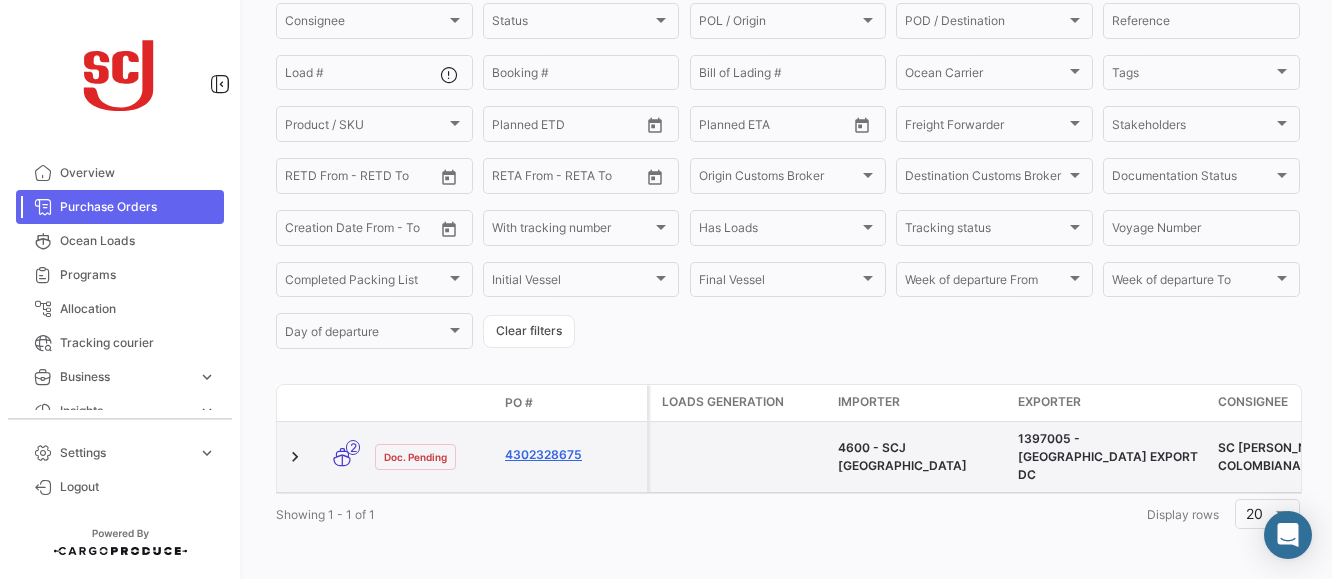 click on "4302328675" 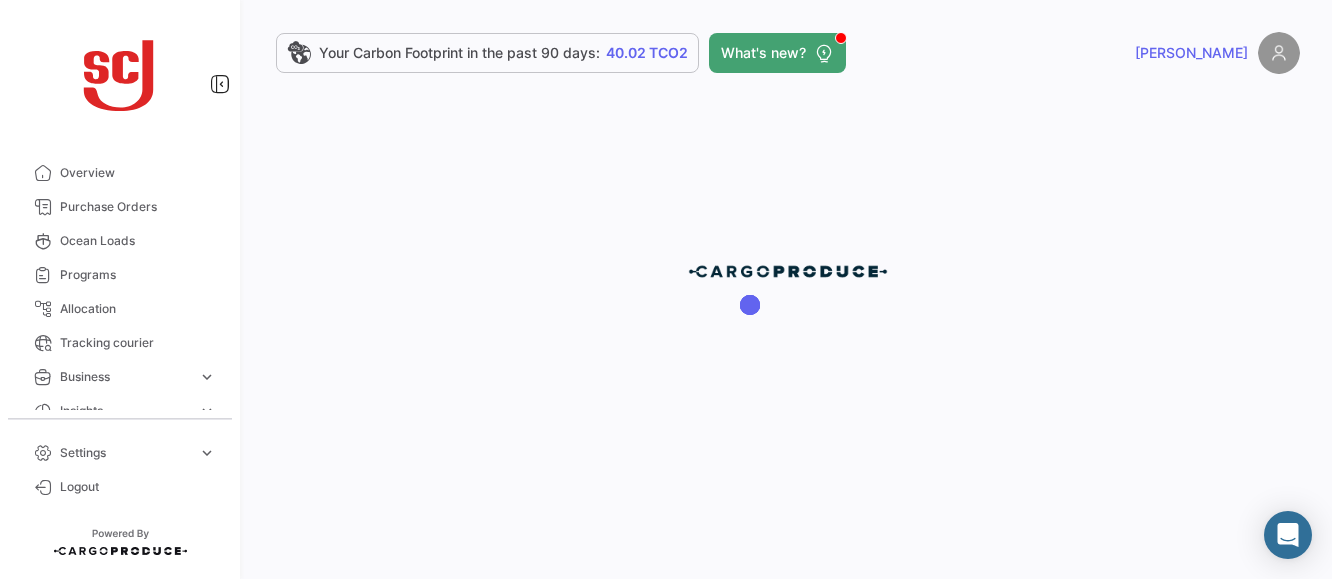 scroll, scrollTop: 0, scrollLeft: 0, axis: both 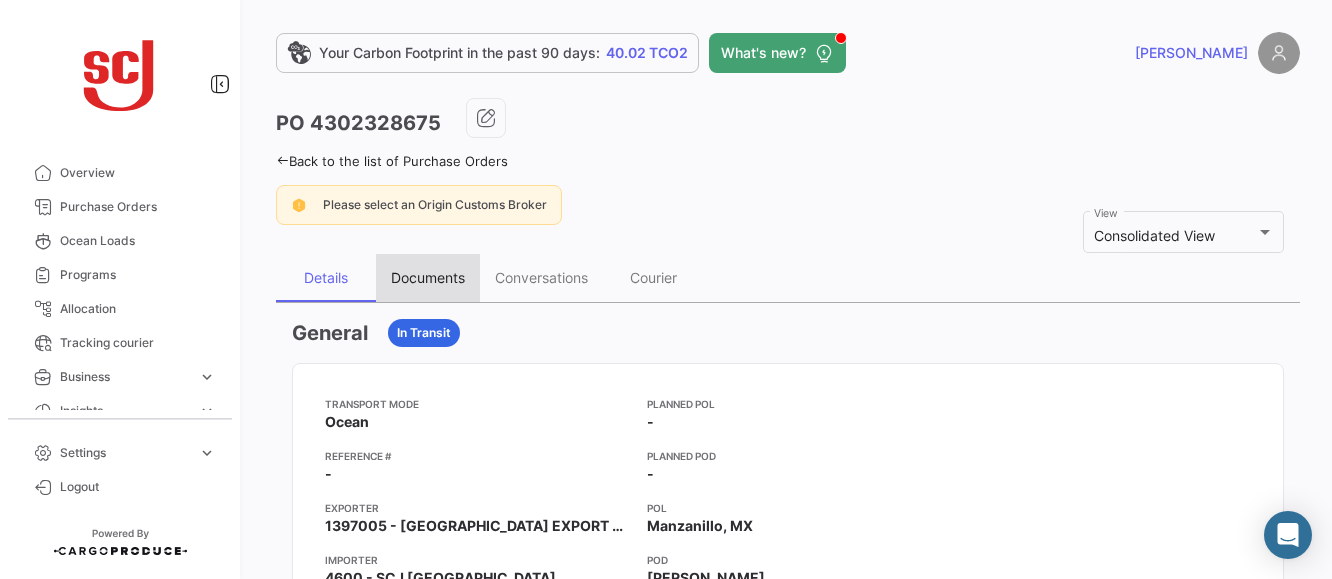 click on "Documents" at bounding box center (428, 277) 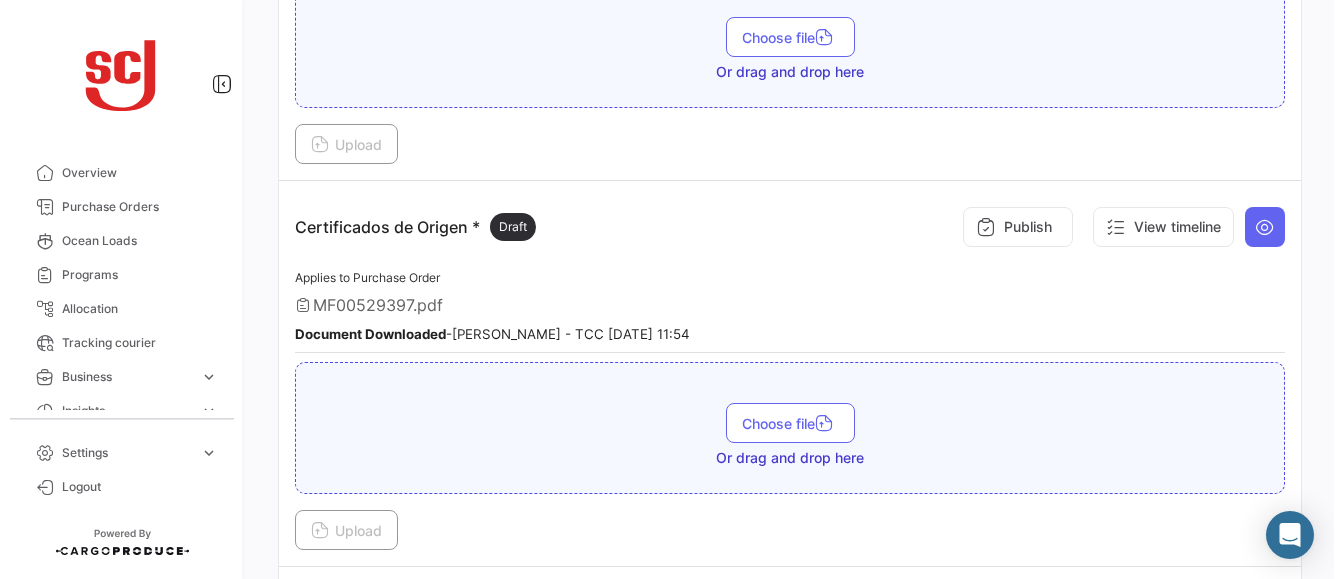 scroll, scrollTop: 564, scrollLeft: 0, axis: vertical 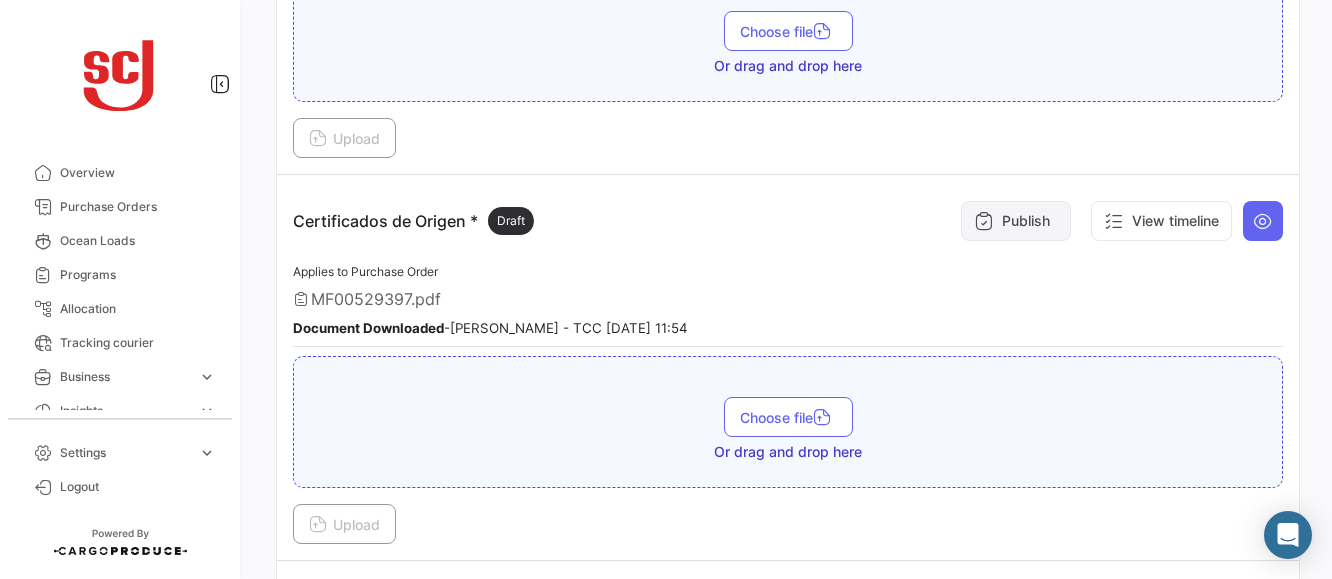 click on "Publish" at bounding box center [1016, 221] 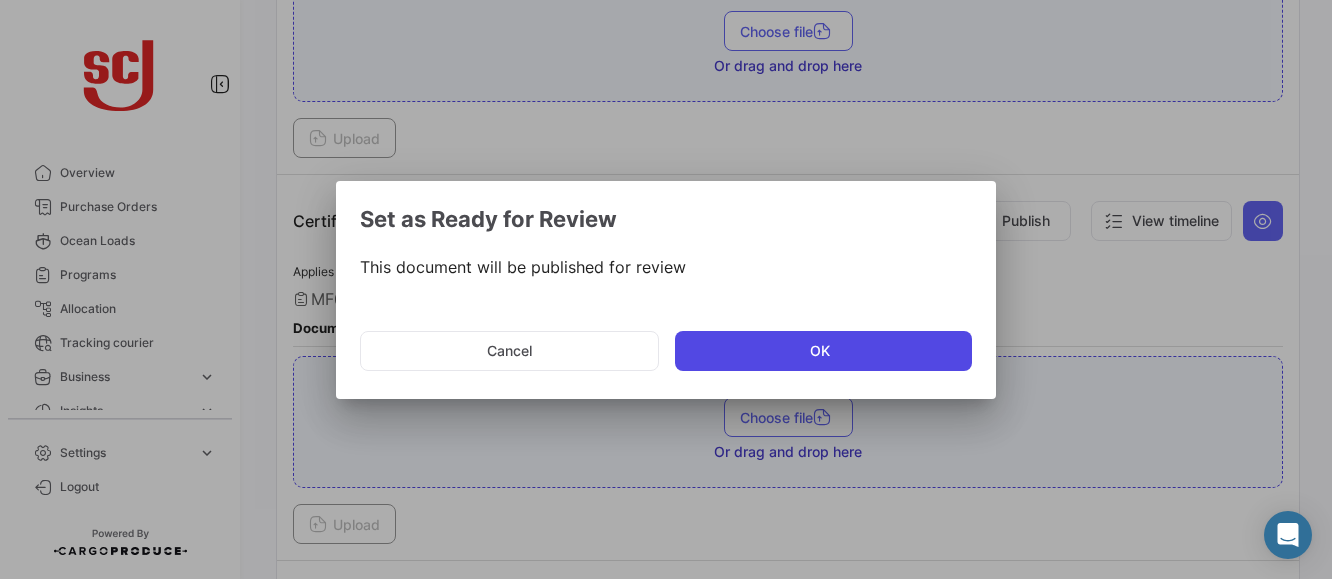 click on "OK" 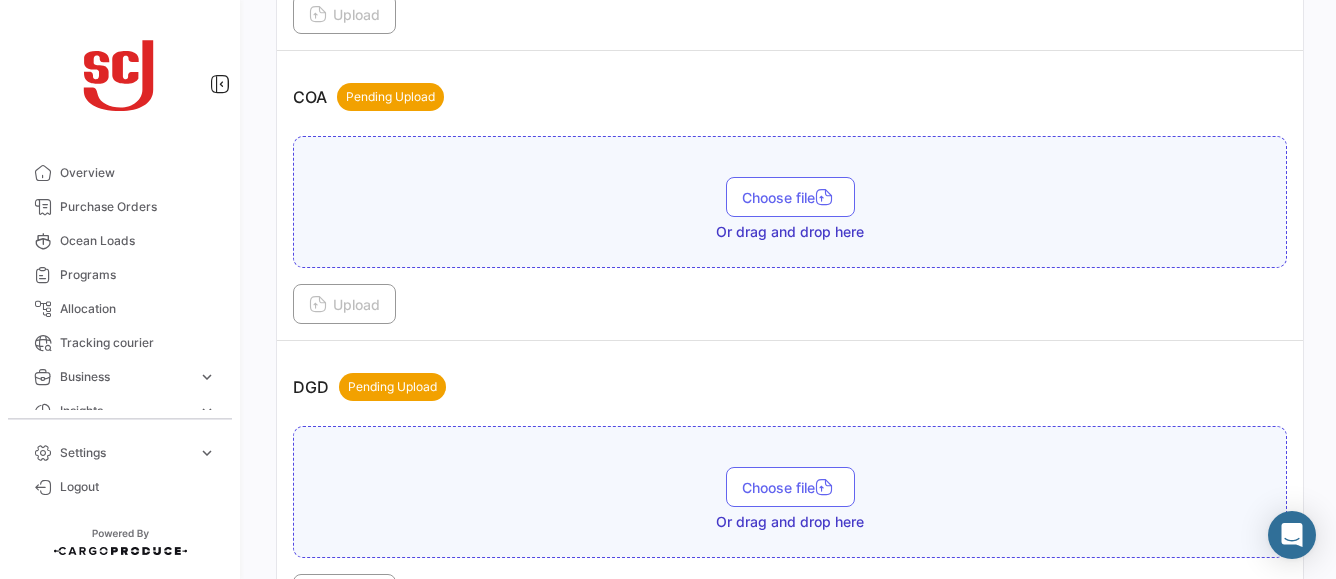 scroll, scrollTop: 1056, scrollLeft: 0, axis: vertical 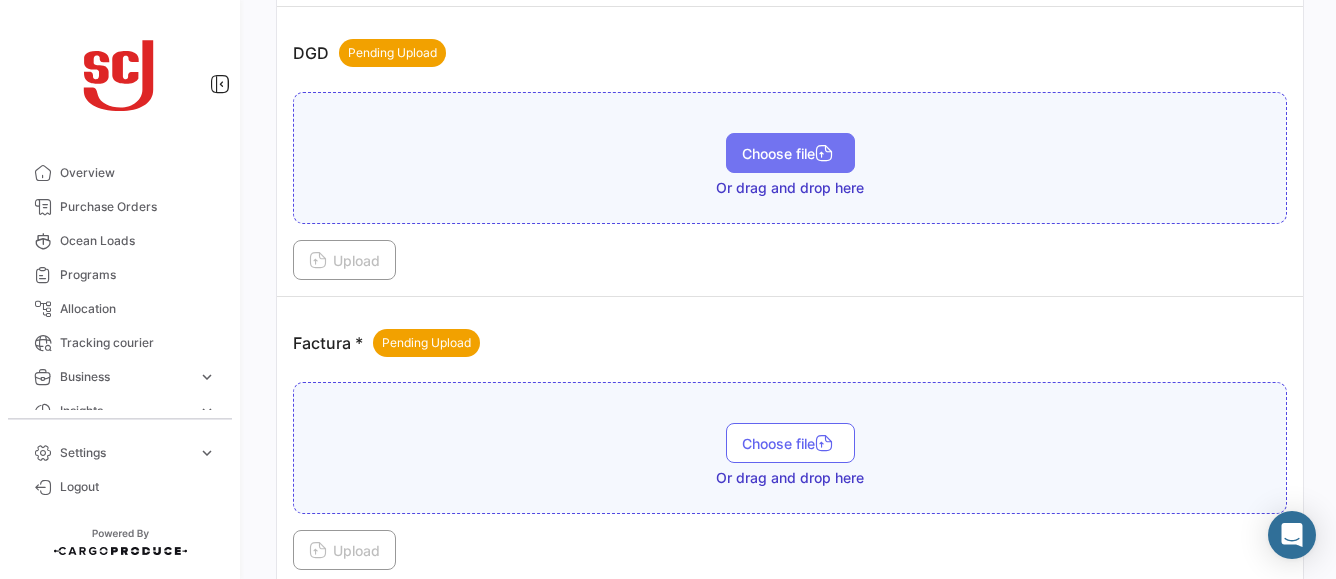 click on "Choose file" at bounding box center (790, 153) 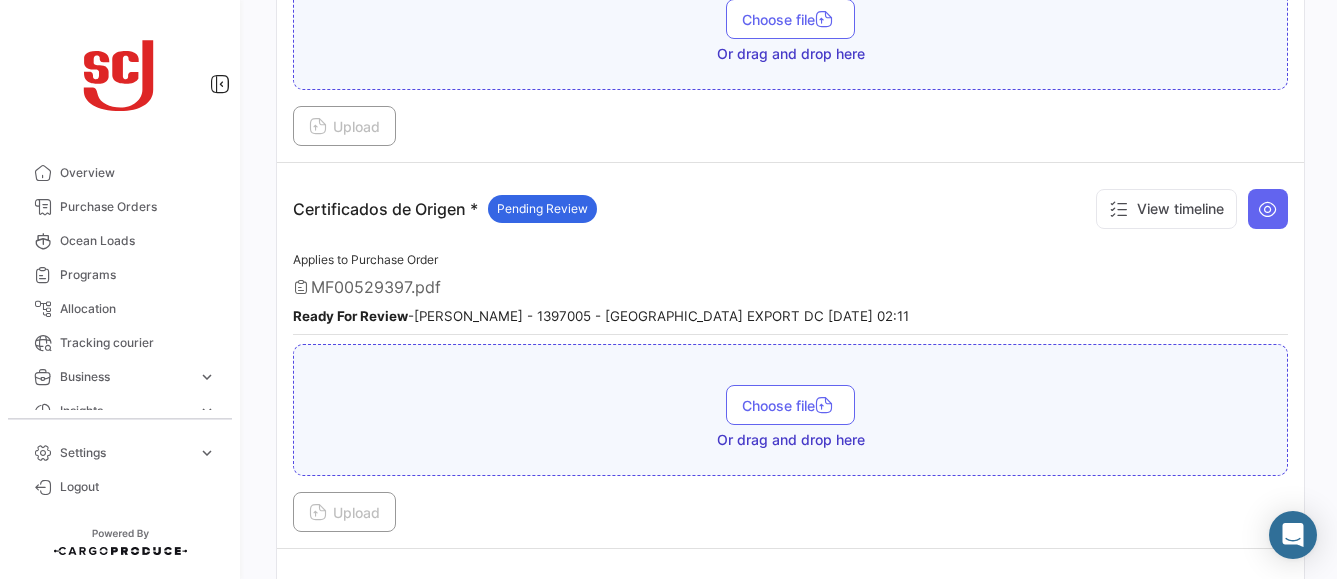 scroll, scrollTop: 570, scrollLeft: 0, axis: vertical 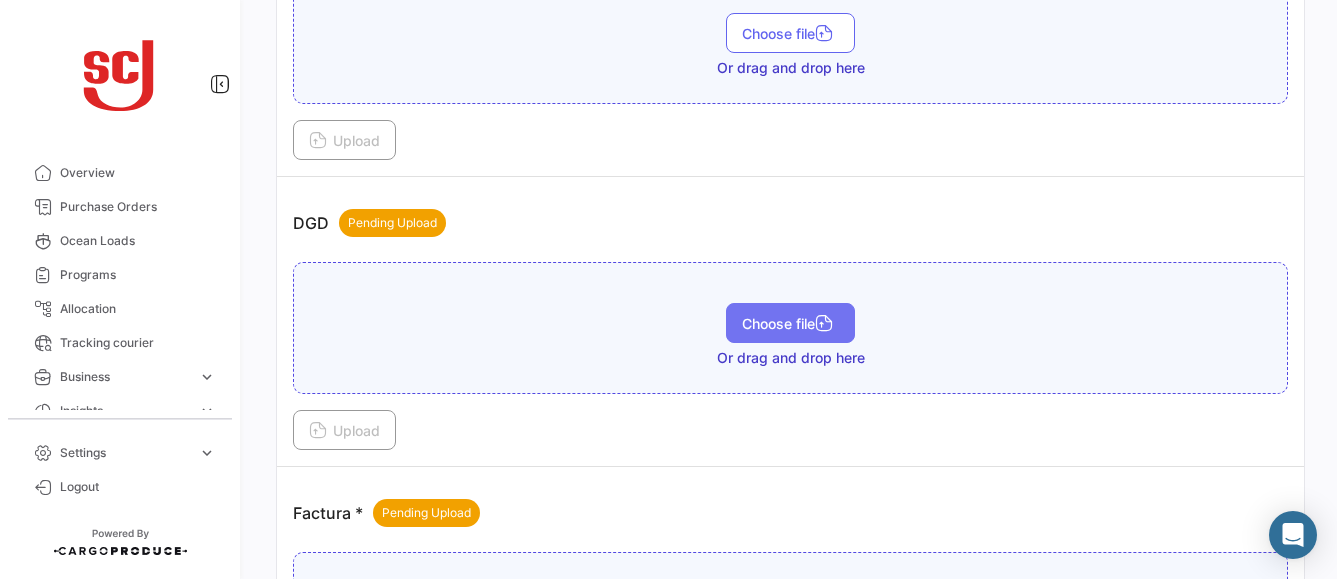 click on "Choose file" at bounding box center (790, 323) 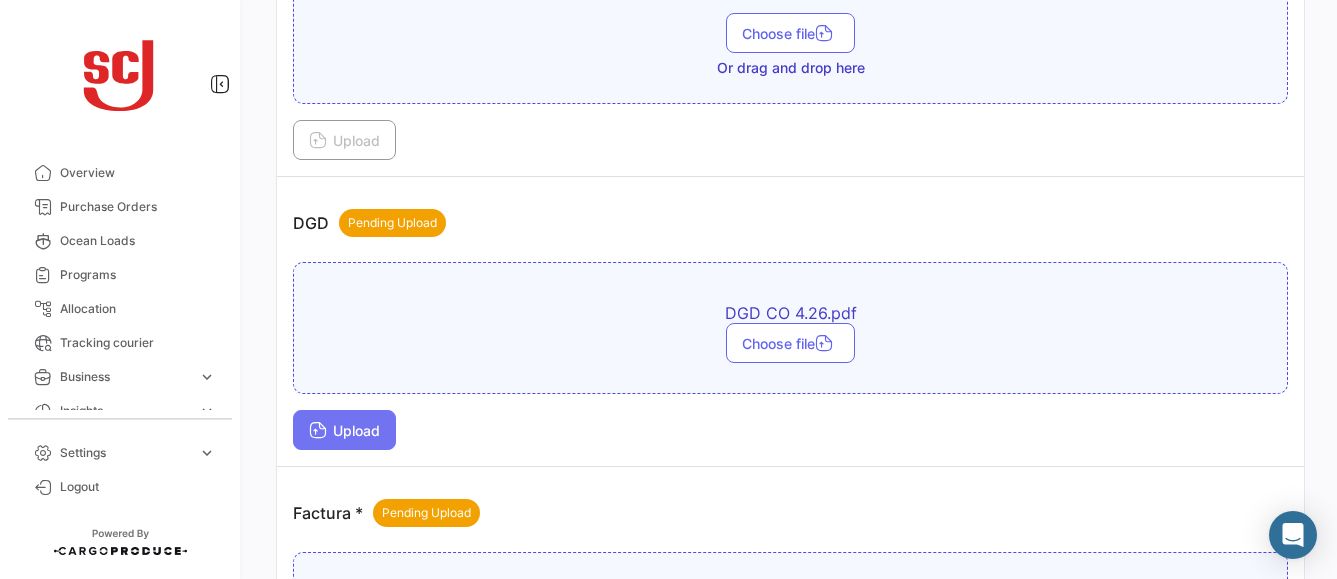 click on "Upload" at bounding box center (344, 430) 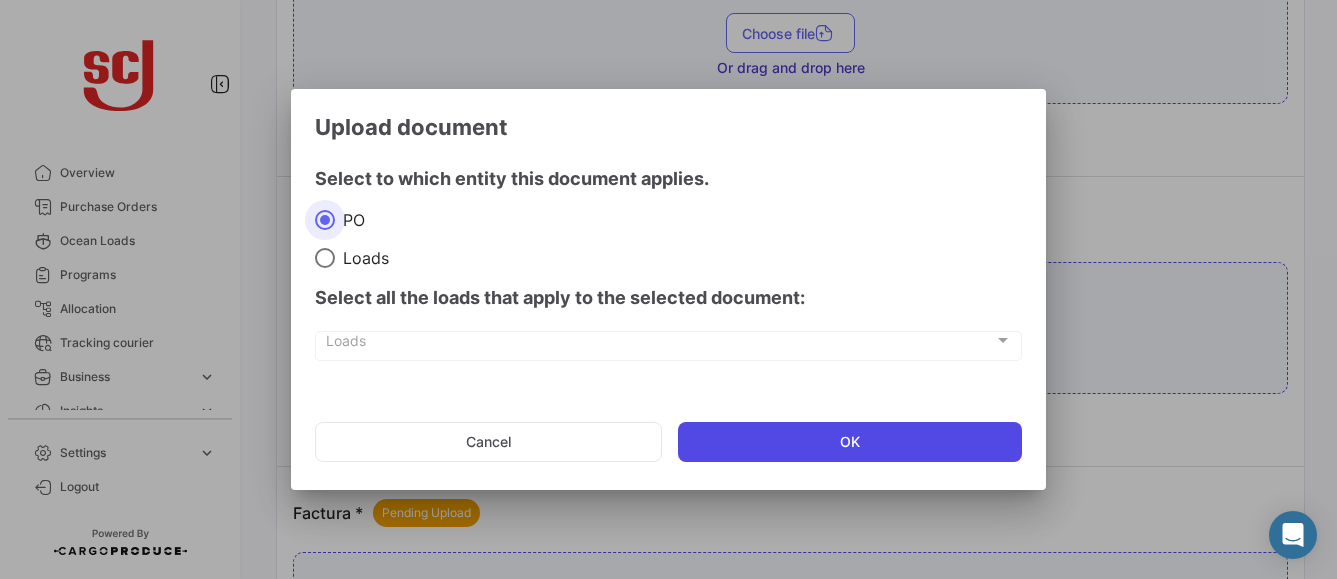 click on "OK" 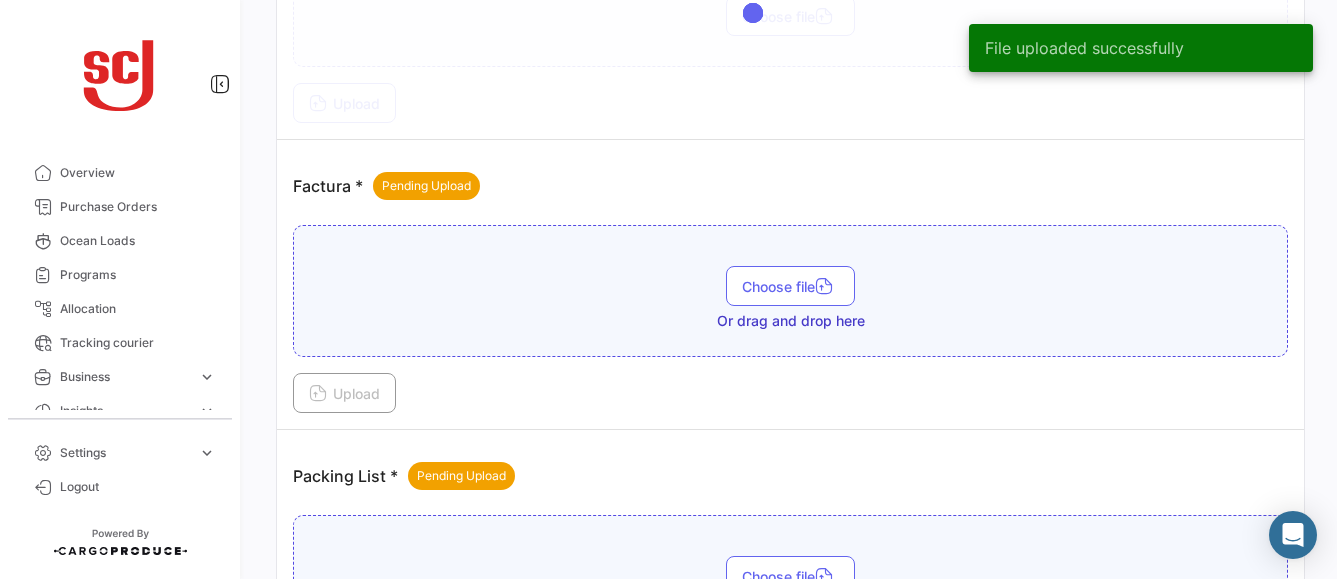 scroll, scrollTop: 1596, scrollLeft: 0, axis: vertical 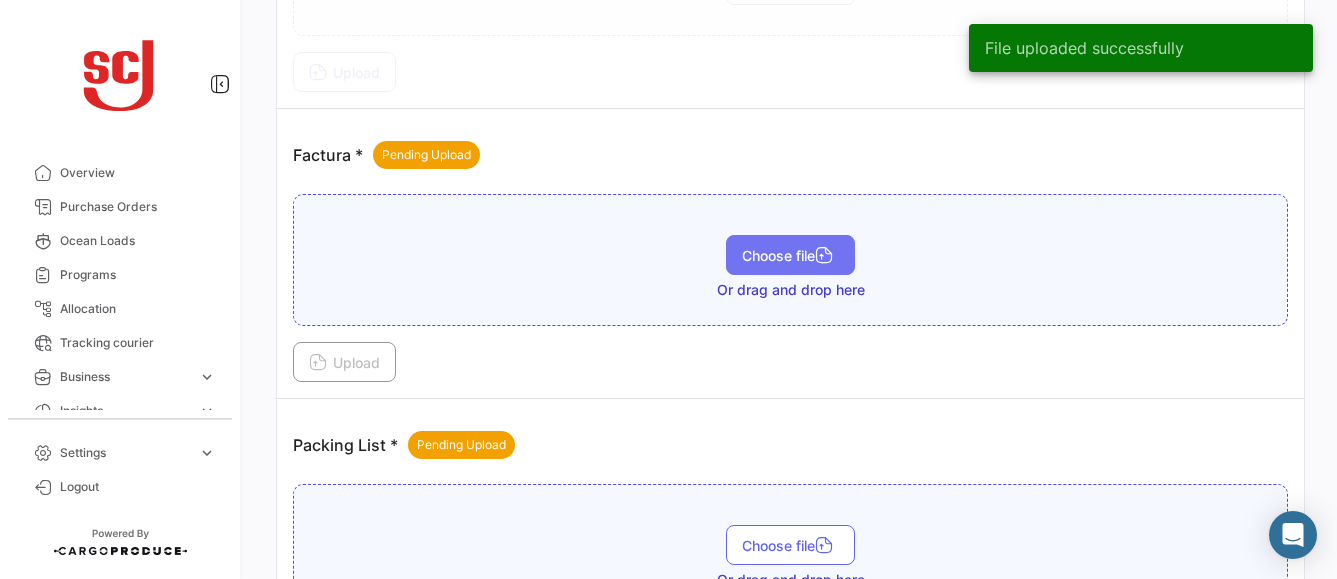 click on "Choose file" at bounding box center (790, 255) 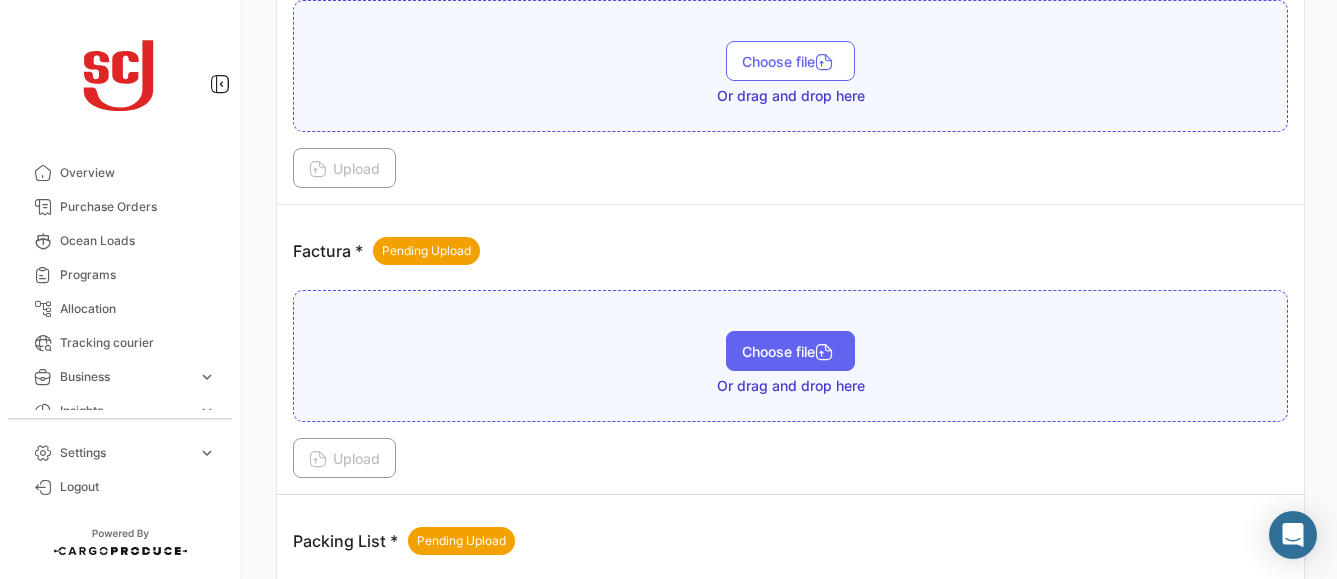 click on "Choose file" at bounding box center [790, 351] 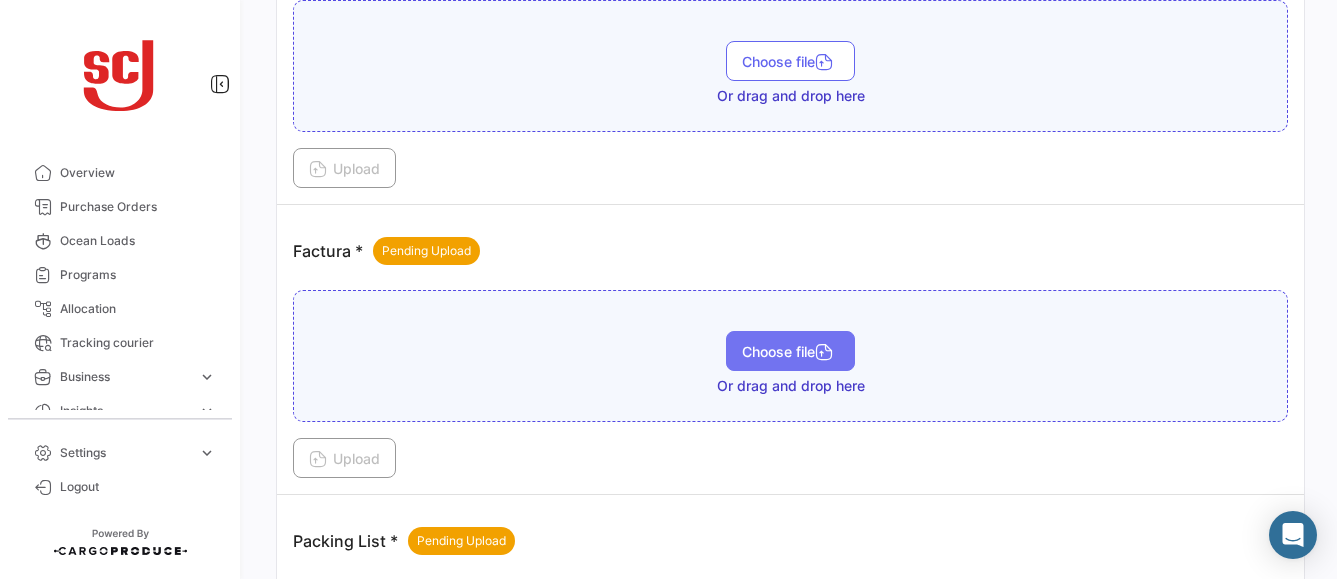 click on "Choose file" at bounding box center [790, 351] 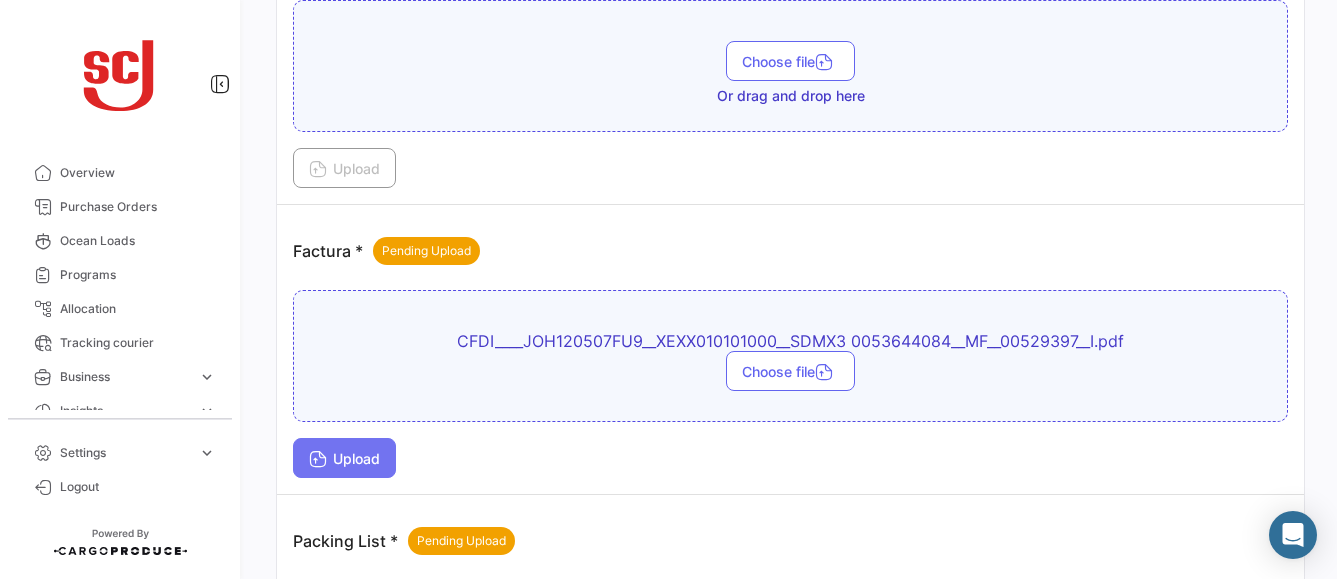 click on "Upload" at bounding box center (344, 458) 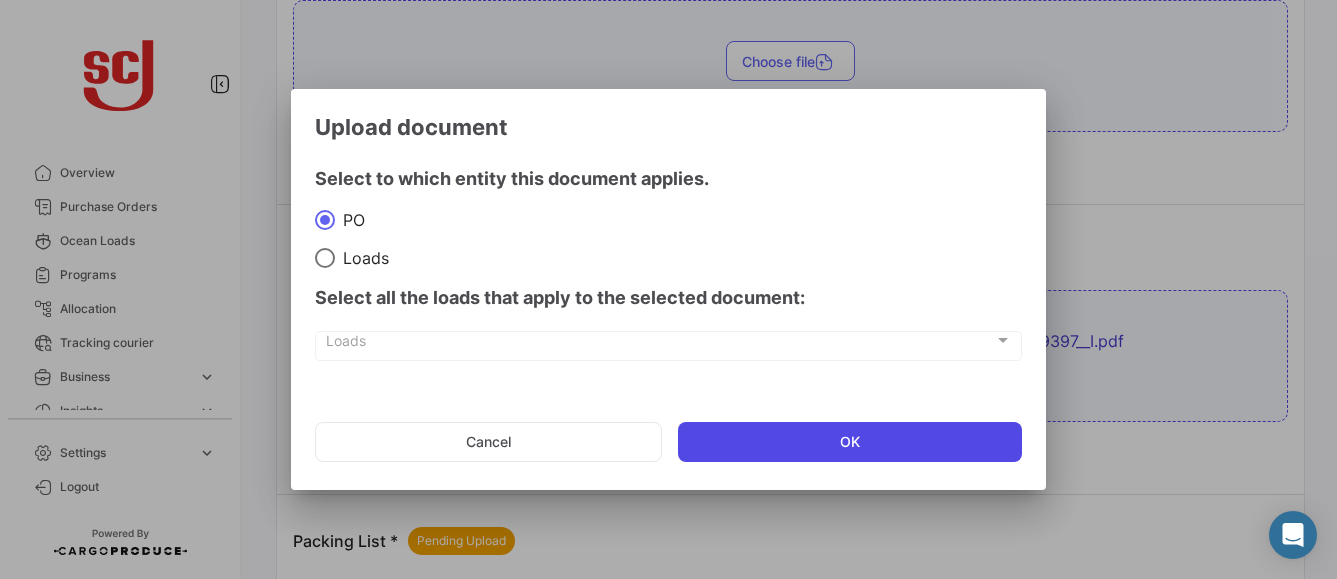 click on "OK" 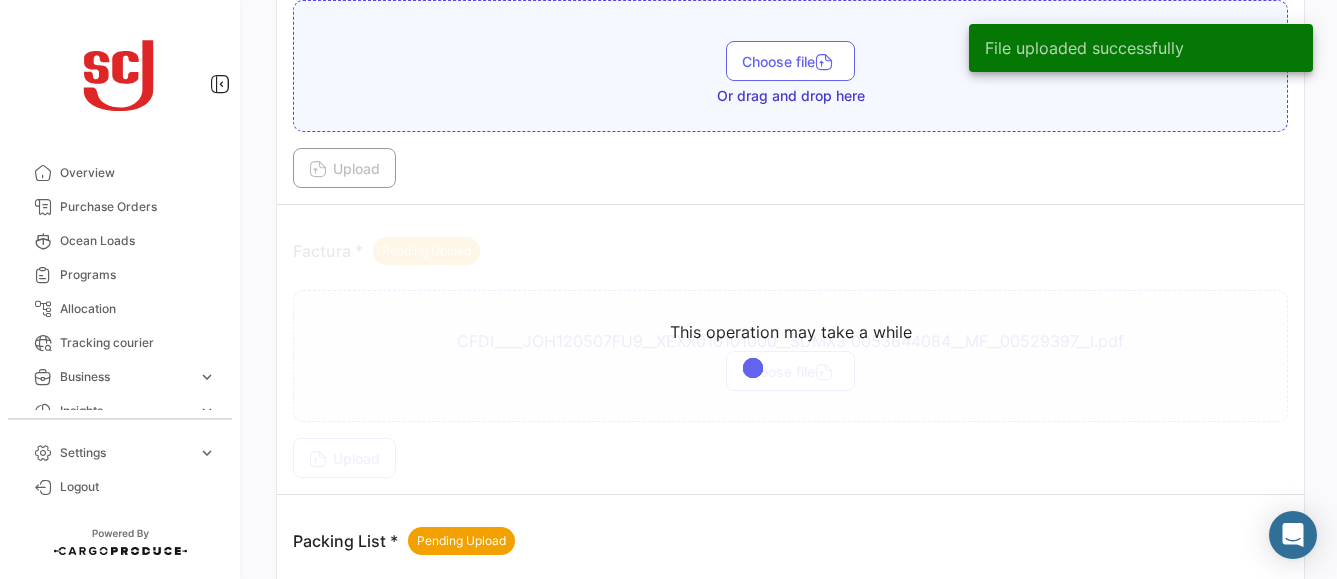 drag, startPoint x: 1326, startPoint y: 306, endPoint x: 1330, endPoint y: 363, distance: 57.14018 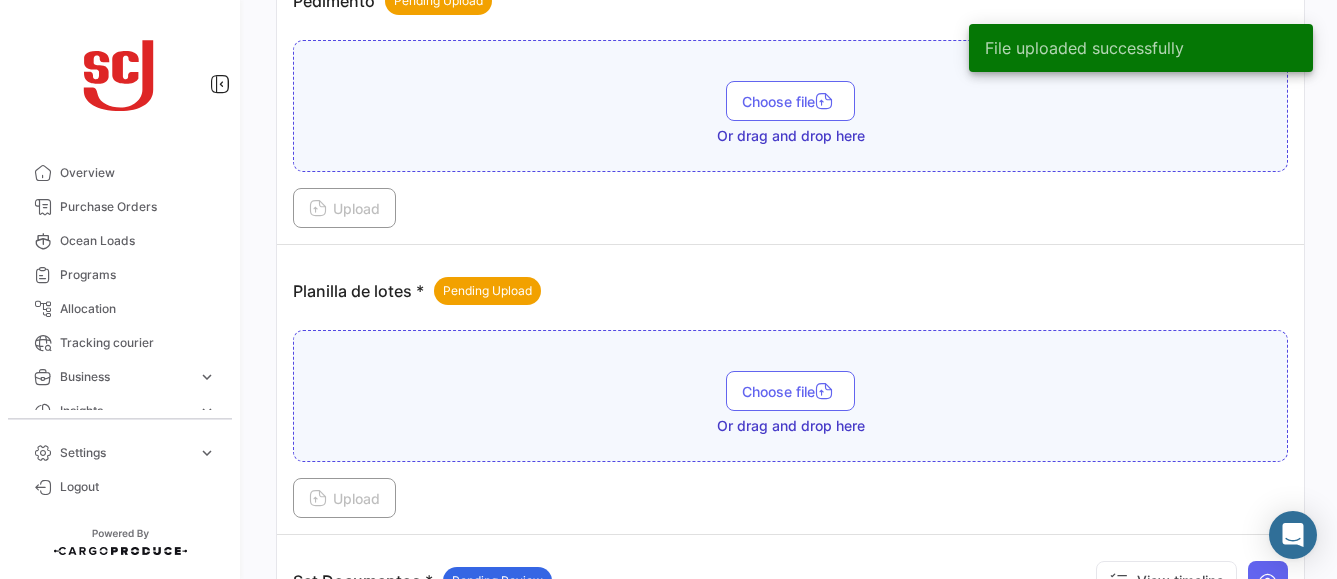 scroll, scrollTop: 2469, scrollLeft: 0, axis: vertical 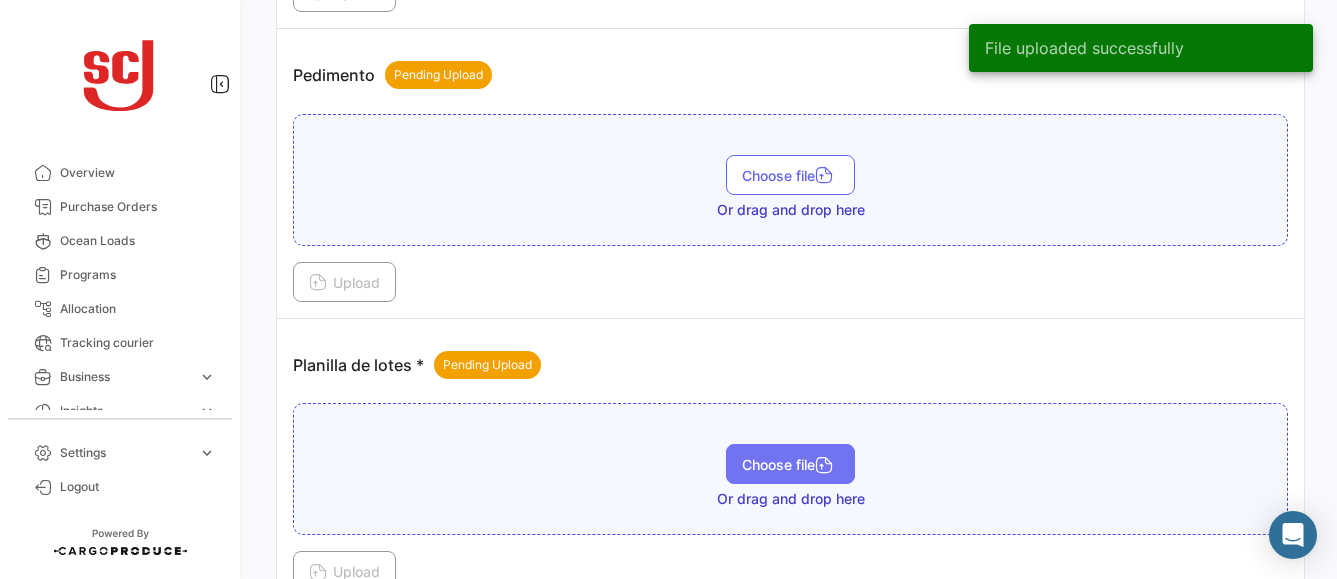 click on "Choose file" at bounding box center [790, 464] 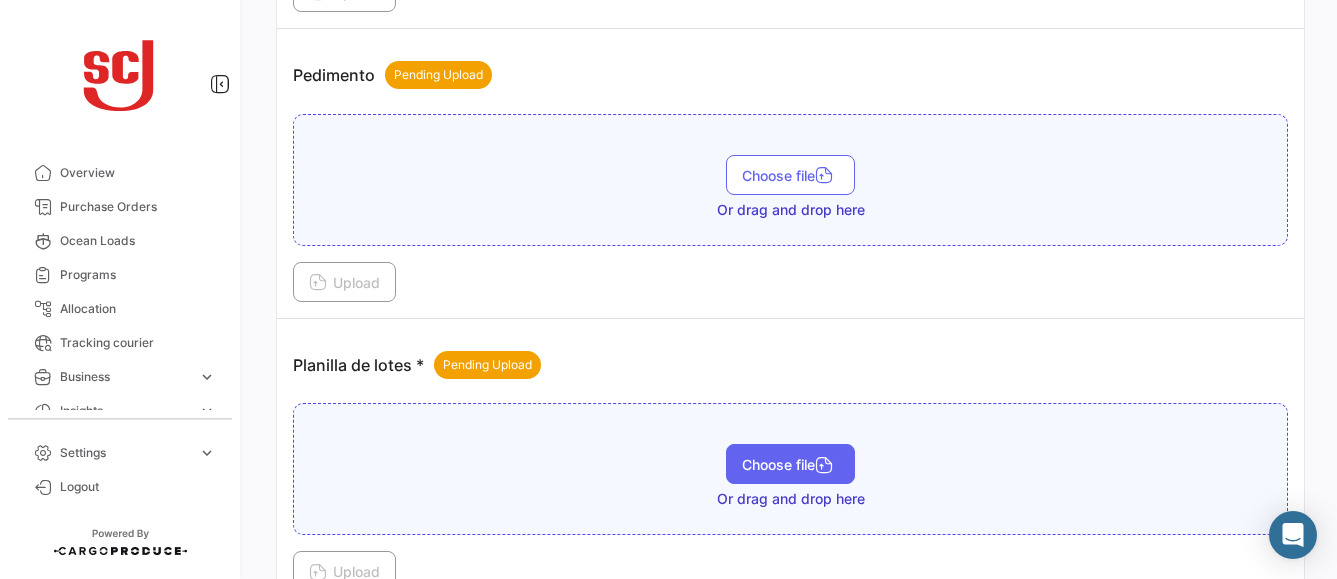 click at bounding box center (824, 467) 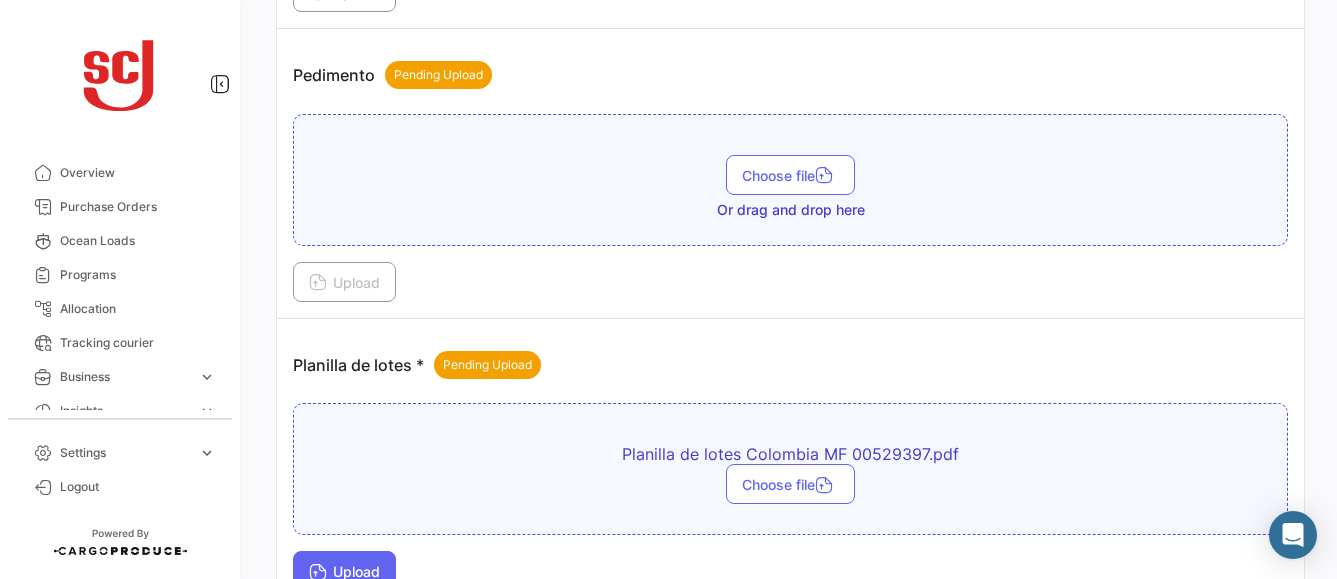 click on "Upload" at bounding box center [344, 571] 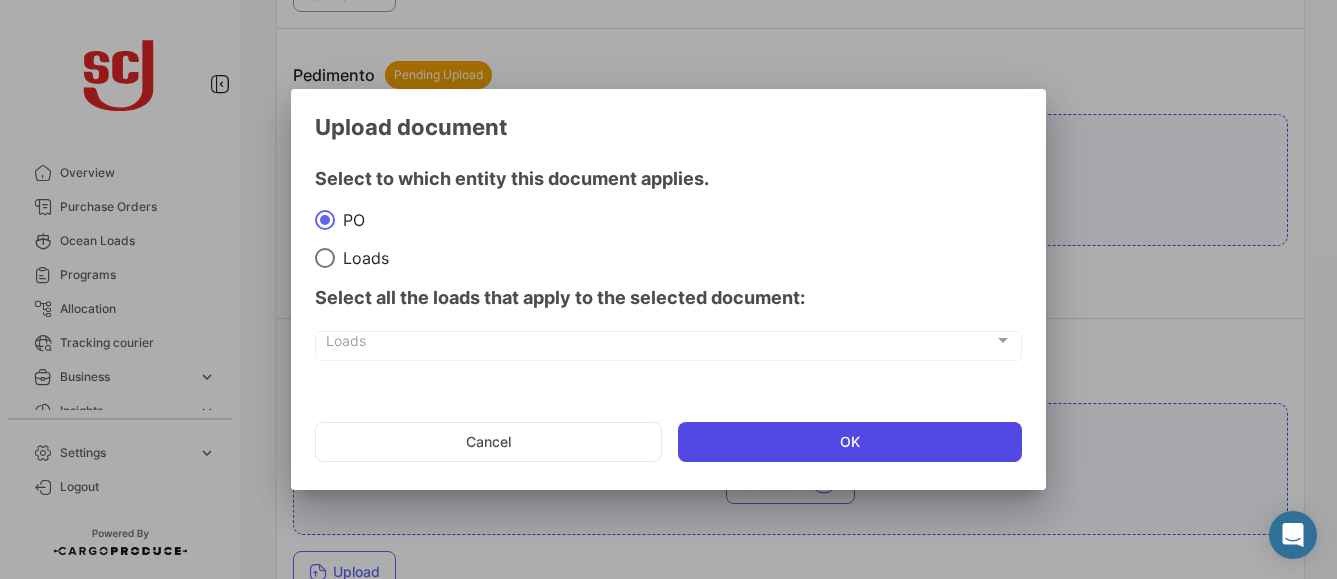 click on "OK" 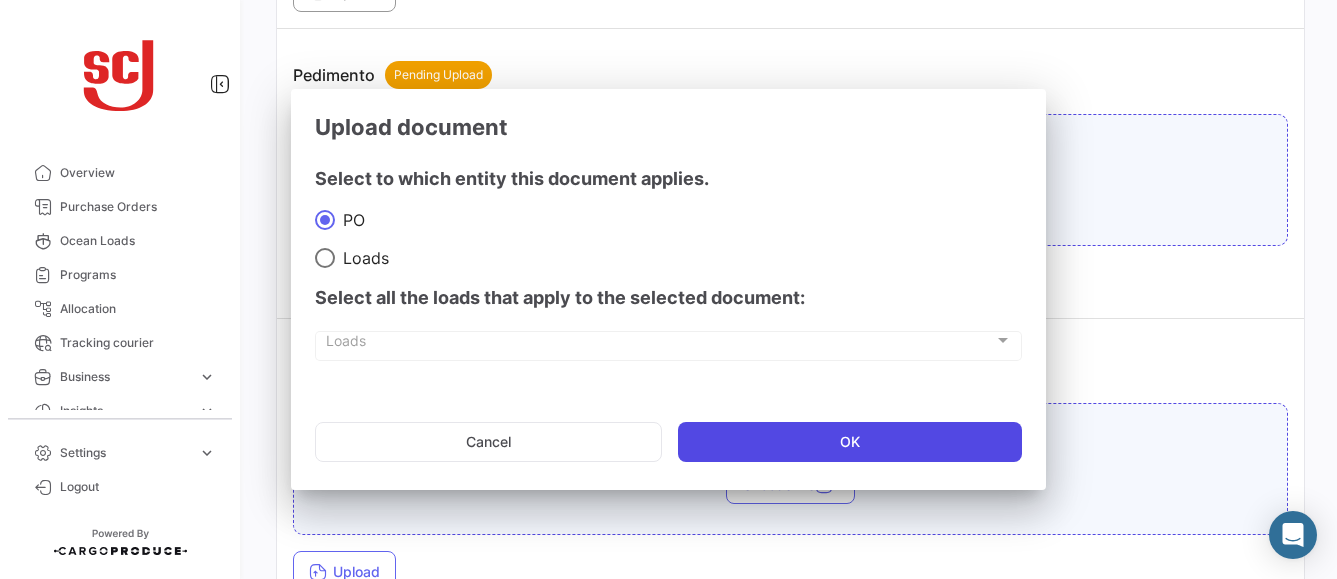 scroll, scrollTop: 2481, scrollLeft: 0, axis: vertical 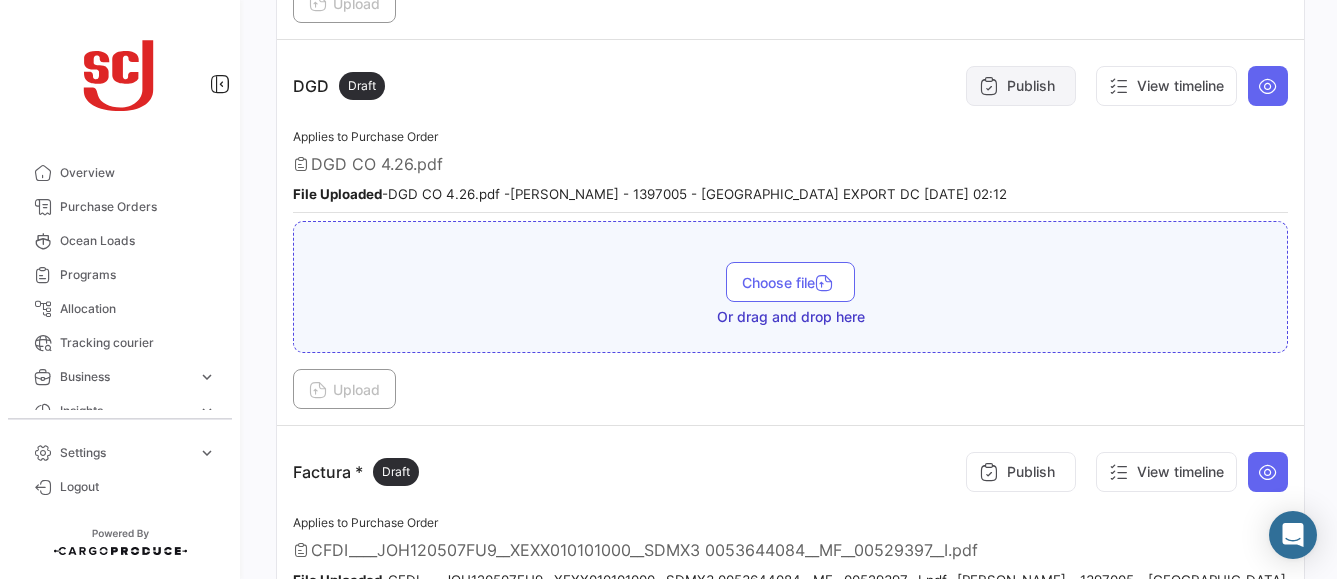 click on "Publish" at bounding box center [1021, 86] 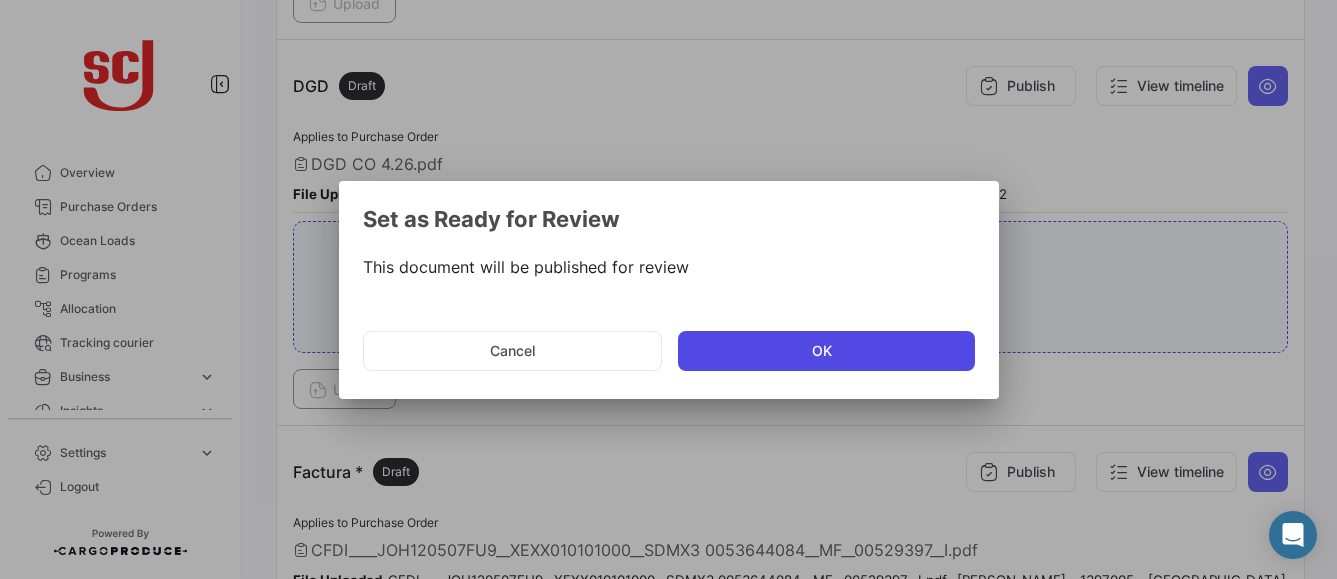 click on "OK" 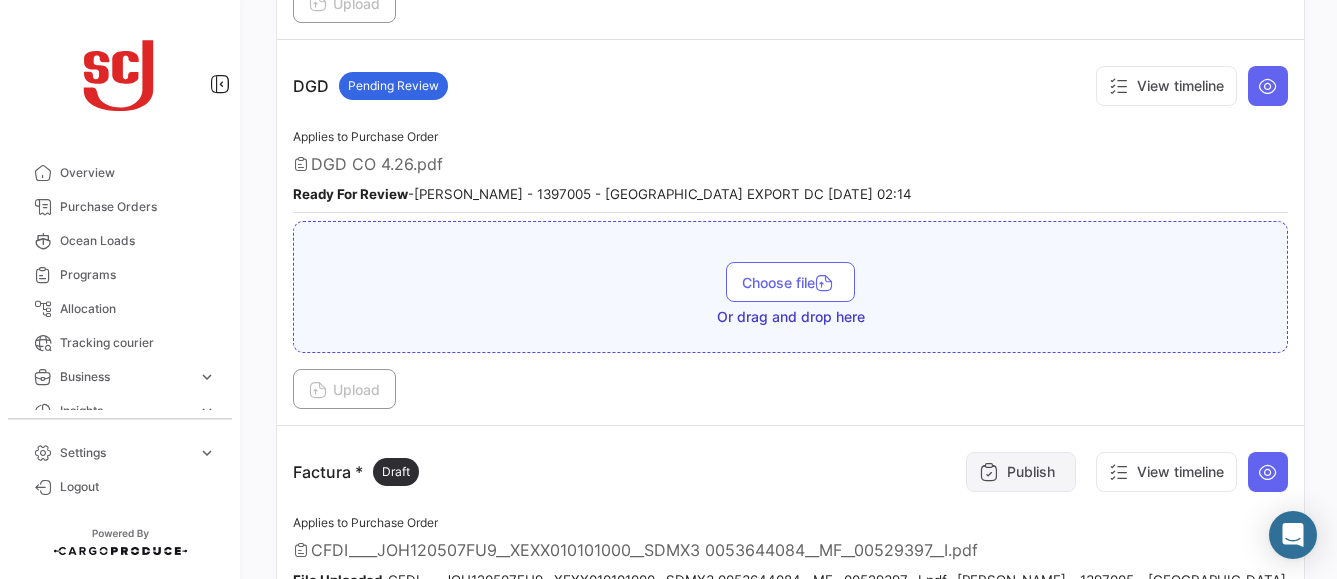 click on "Publish" at bounding box center [1021, 472] 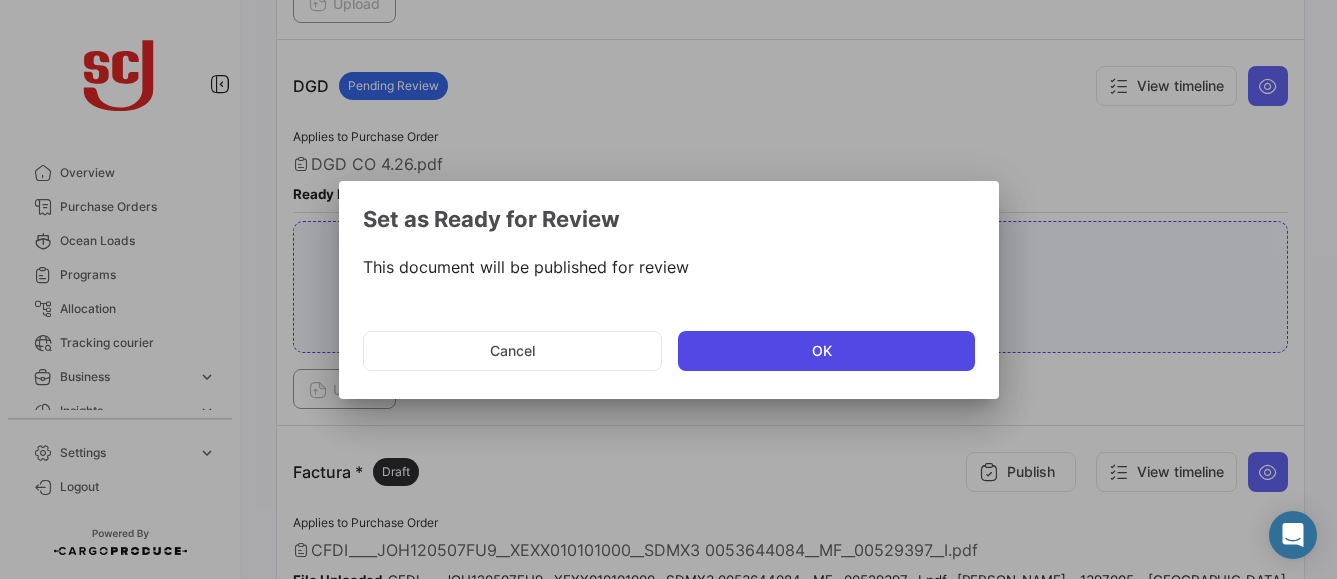 click on "OK" 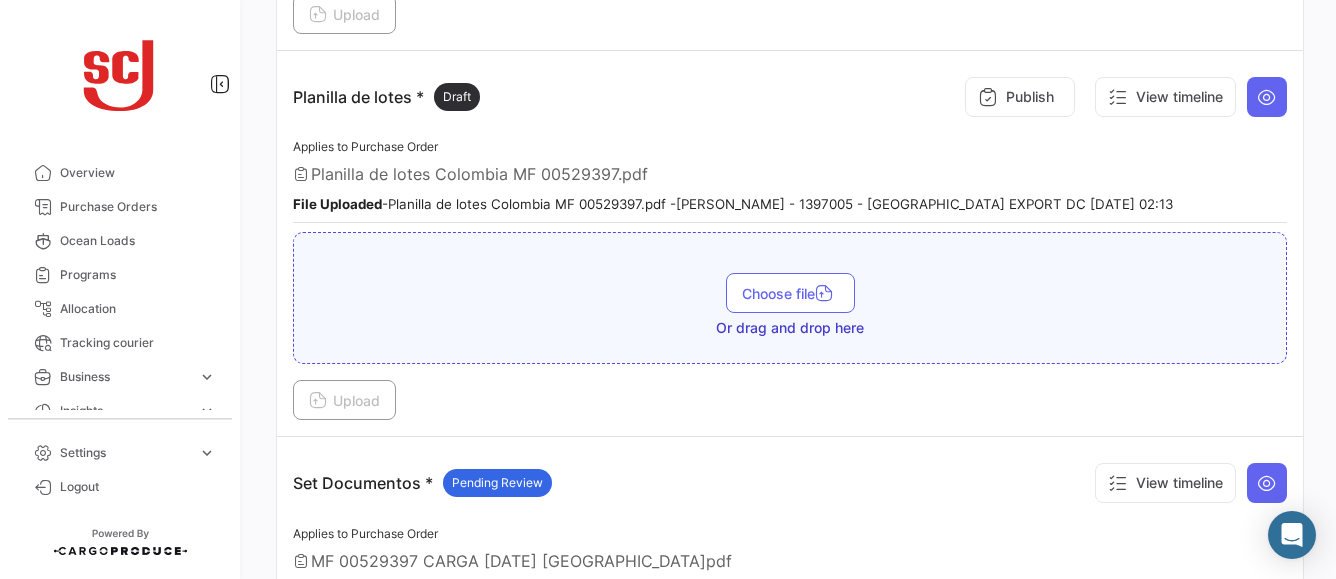 scroll, scrollTop: 2698, scrollLeft: 0, axis: vertical 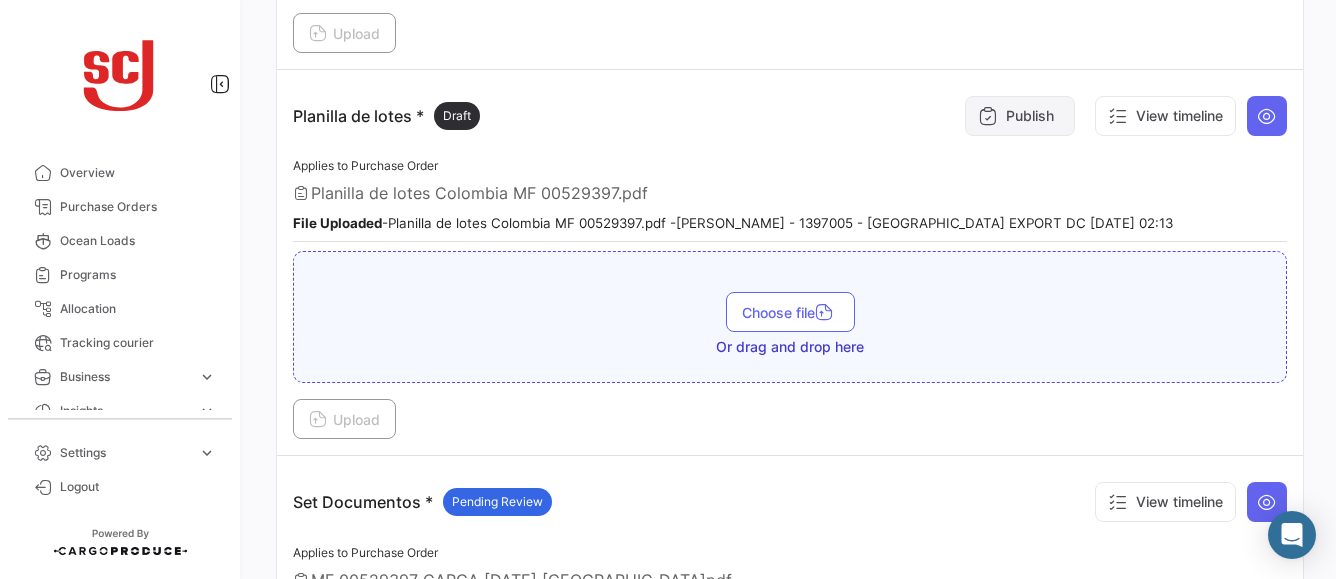 click on "Publish" at bounding box center (1020, 116) 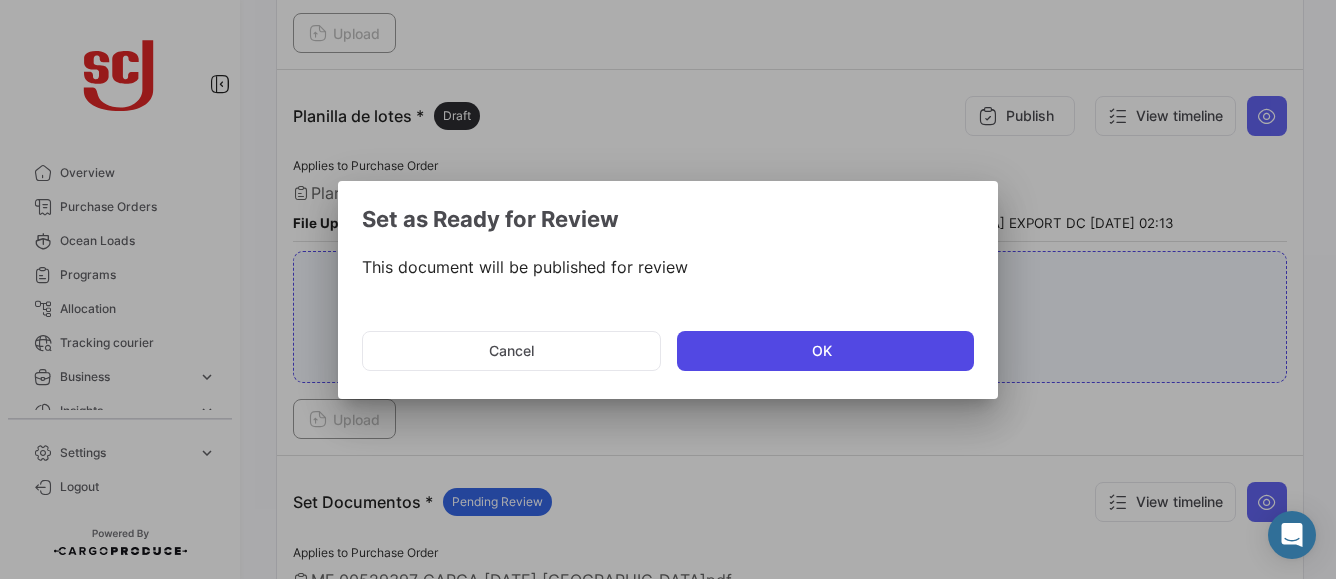 click on "OK" 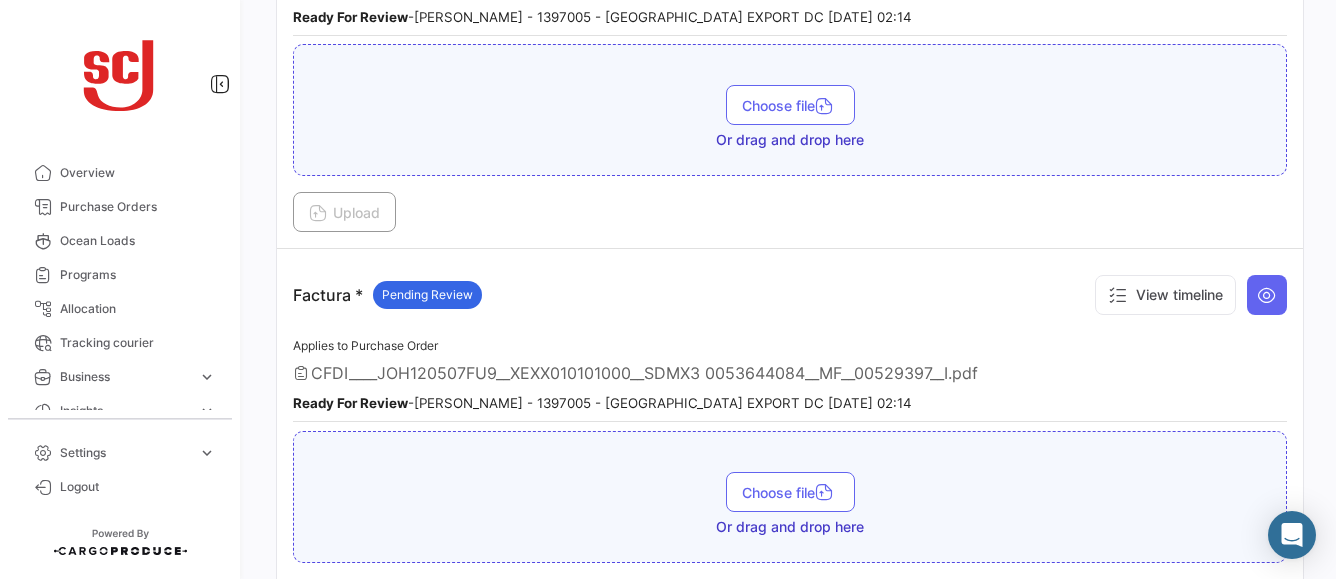 scroll, scrollTop: 1539, scrollLeft: 0, axis: vertical 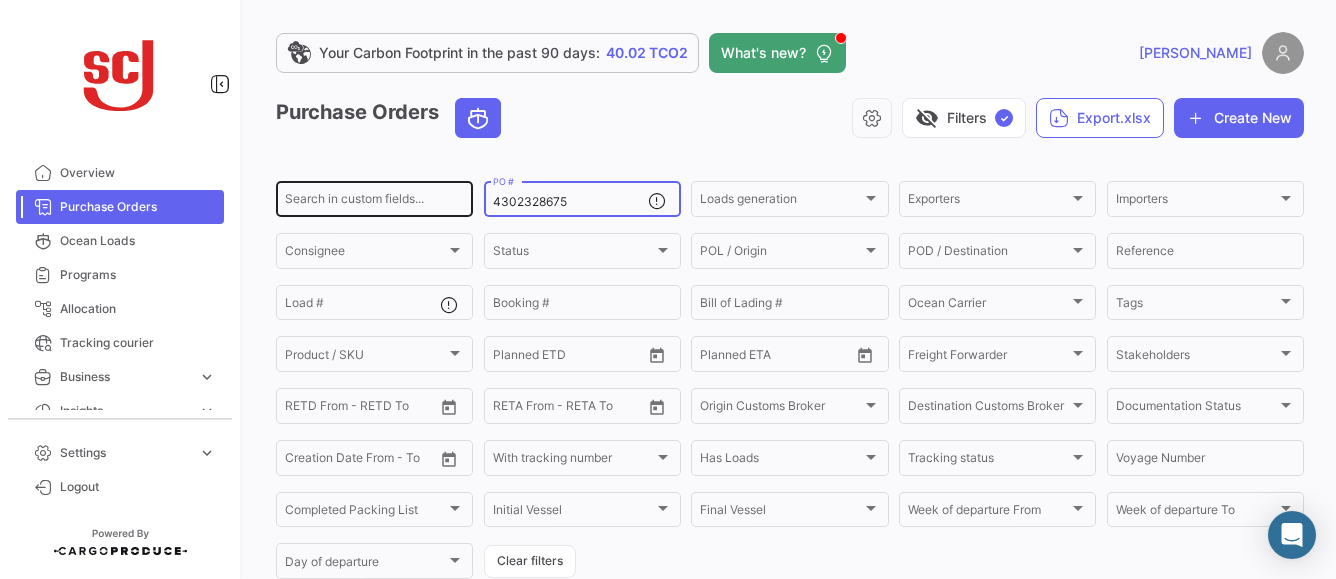 drag, startPoint x: 570, startPoint y: 203, endPoint x: 457, endPoint y: 211, distance: 113.28283 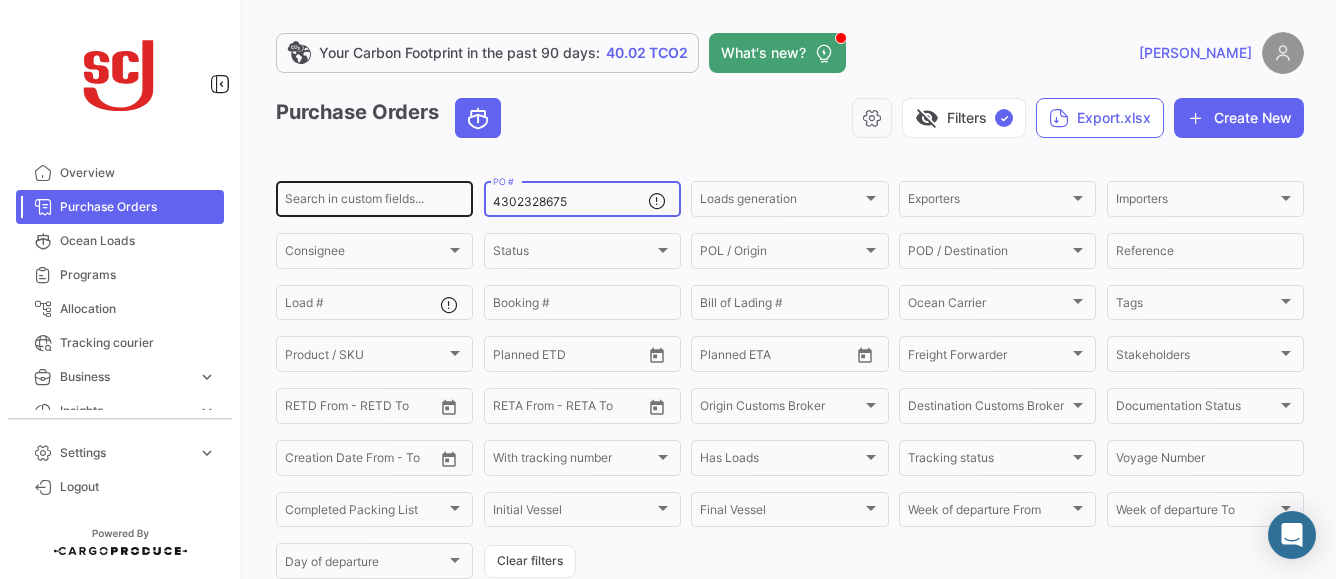 click on "Search in custom fields... 4302328675  PO #  Loads generation Loads generation Exporters Exporters Importers Importers Consignee Consignee Status Status POL / Origin  POL / Origin  POD / Destination POD / Destination  Reference  Load # Booking # Bill of Lading # Ocean Carrier Ocean Carrier Tags Tags Product / SKU Product / SKU From –  Planned ETD  From –  Planned ETA  Freight Forwarder Freight Forwarder Stakeholders Stakeholders From –  RETD From - RETD To  From –  [PERSON_NAME] From - [PERSON_NAME] To  Origin Customs Broker Origin Customs Broker Destination Customs Broker Destination Customs Broker Documentation Status Documentation Status From –  Creation Date From - To  With tracking number With tracking number Has Loads Has Loads Tracking status Tracking status Voyage Number Completed Packing List Completed Packing List Initial Vessel Initial Vessel Final Vessel Final Vessel Week of departure
From Week of departure
From Week of departure
To Day of departure" 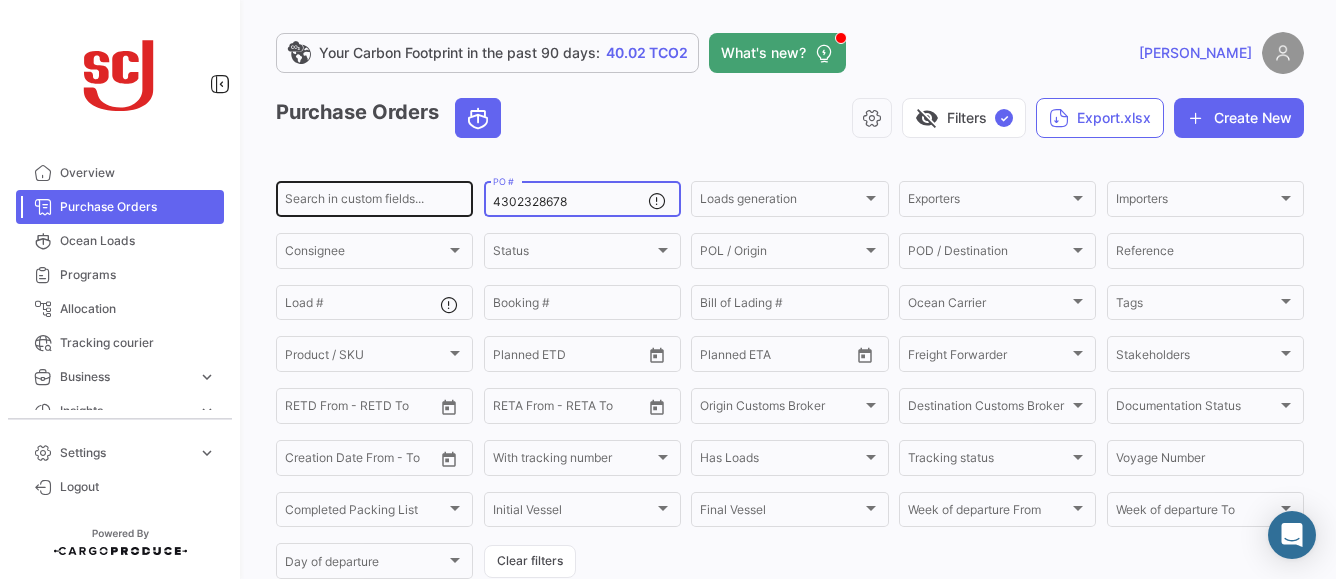type on "4302328678" 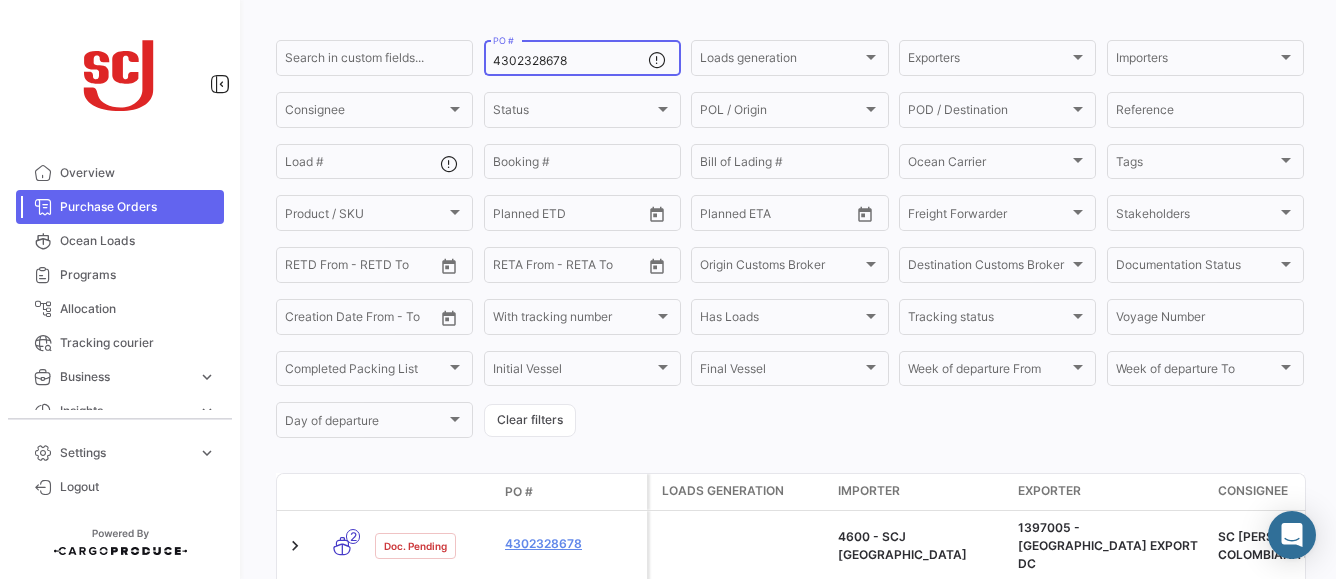 scroll, scrollTop: 230, scrollLeft: 0, axis: vertical 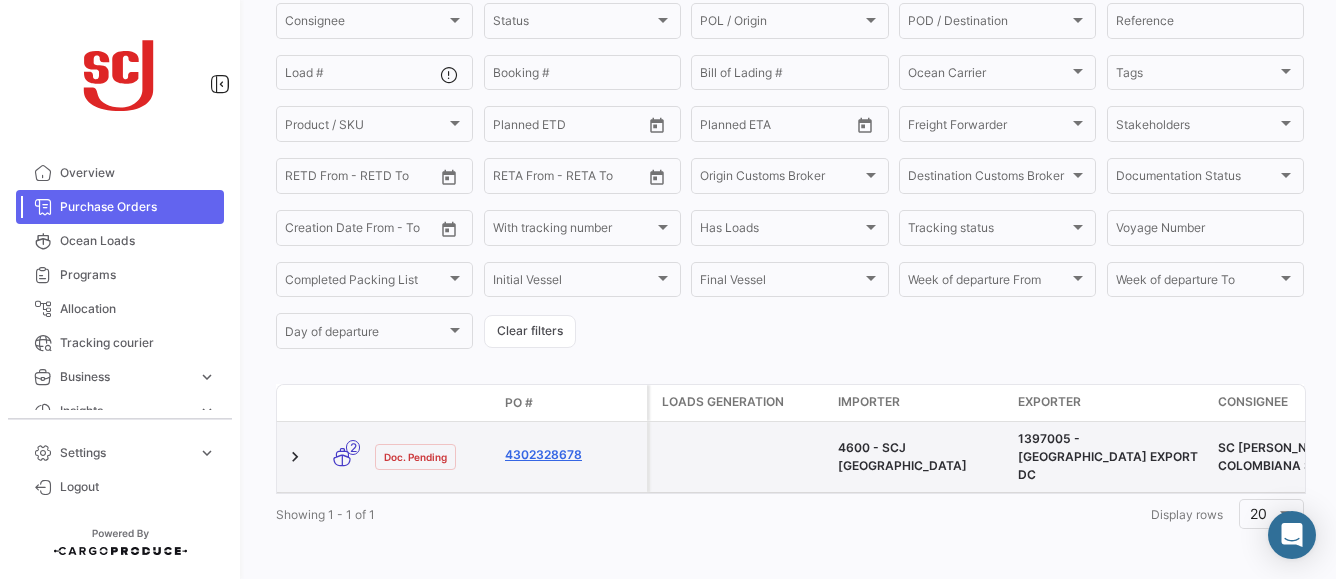 click on "4302328678" 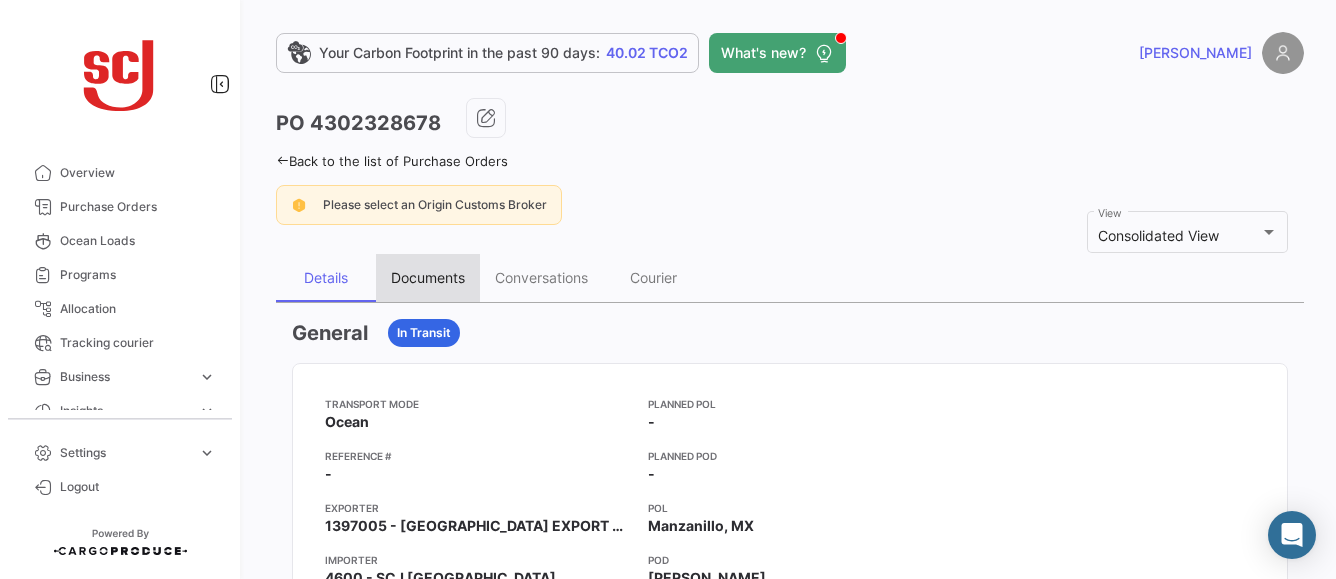 click on "Documents" at bounding box center (428, 277) 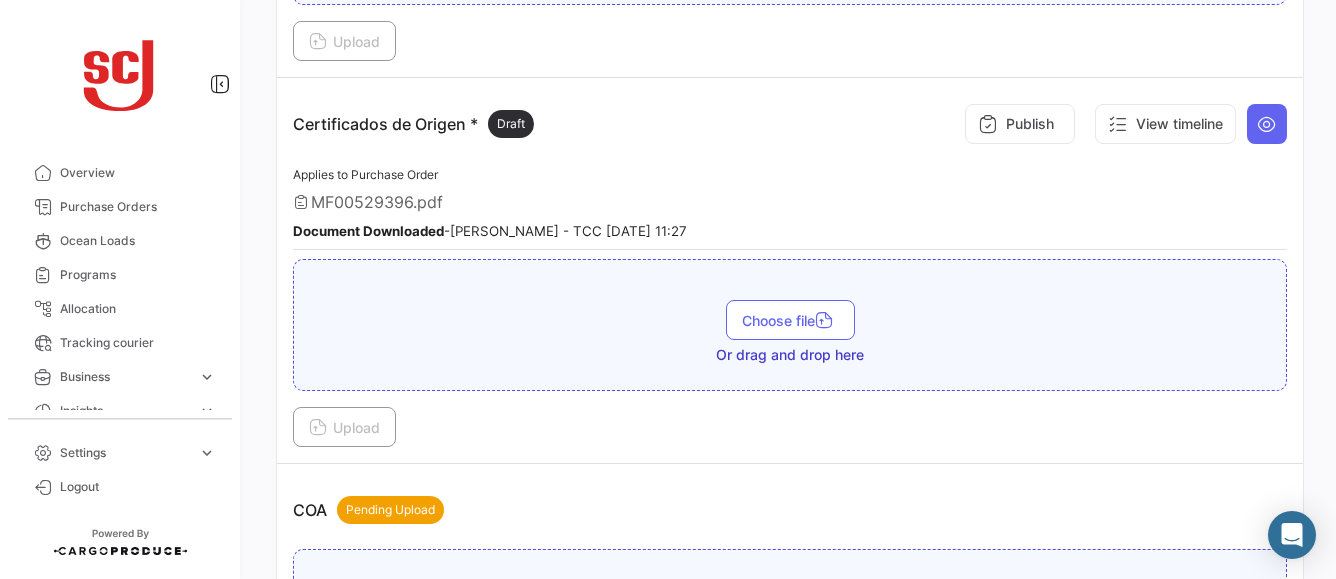 scroll, scrollTop: 686, scrollLeft: 0, axis: vertical 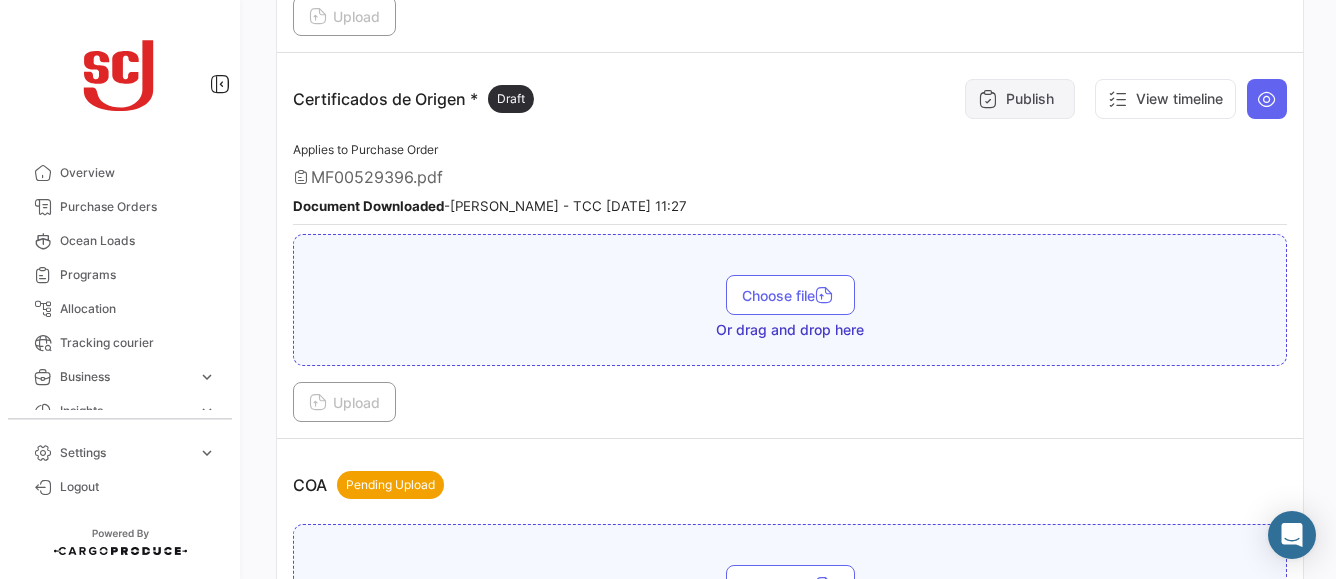 click on "Publish" at bounding box center (1020, 99) 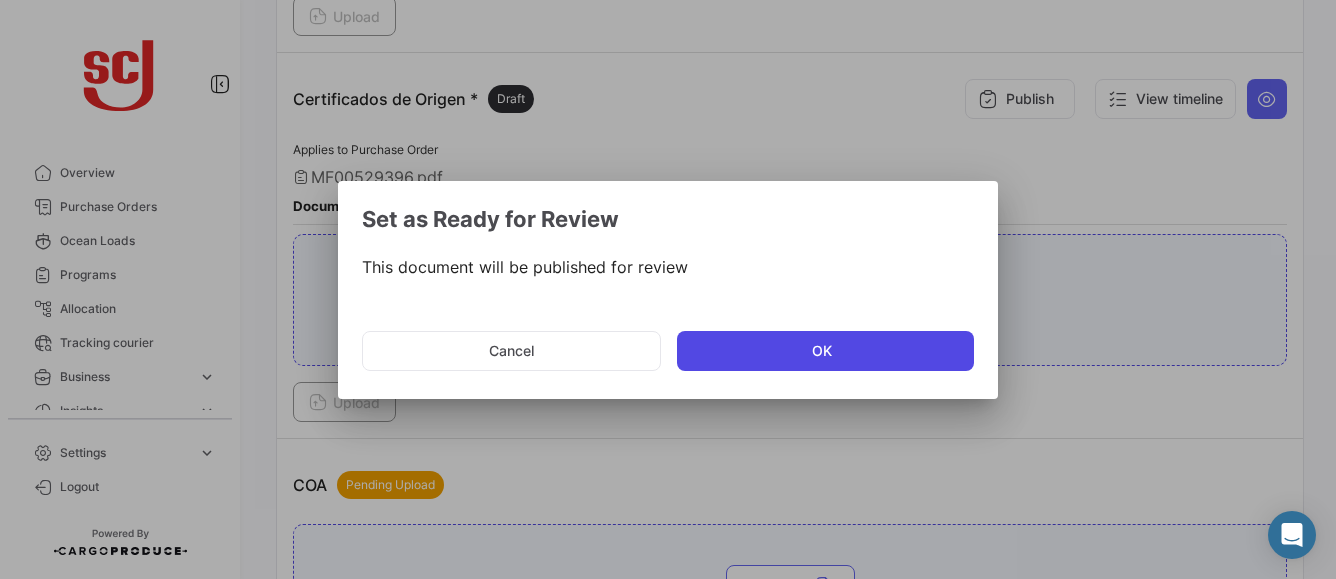 click on "OK" 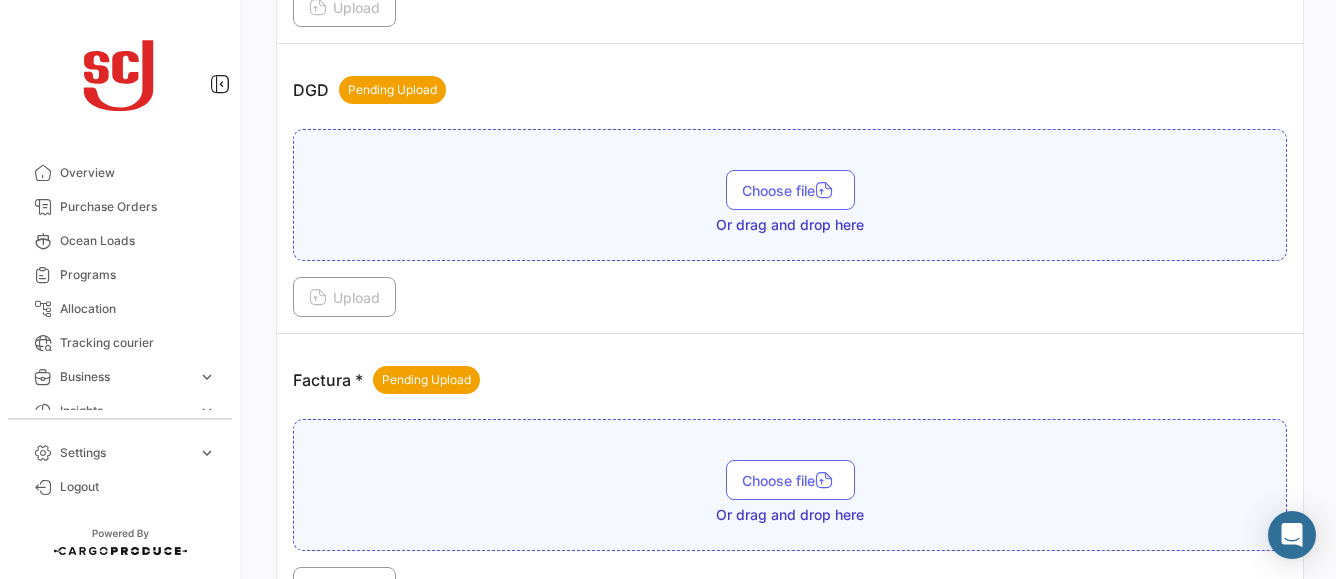 scroll, scrollTop: 1377, scrollLeft: 0, axis: vertical 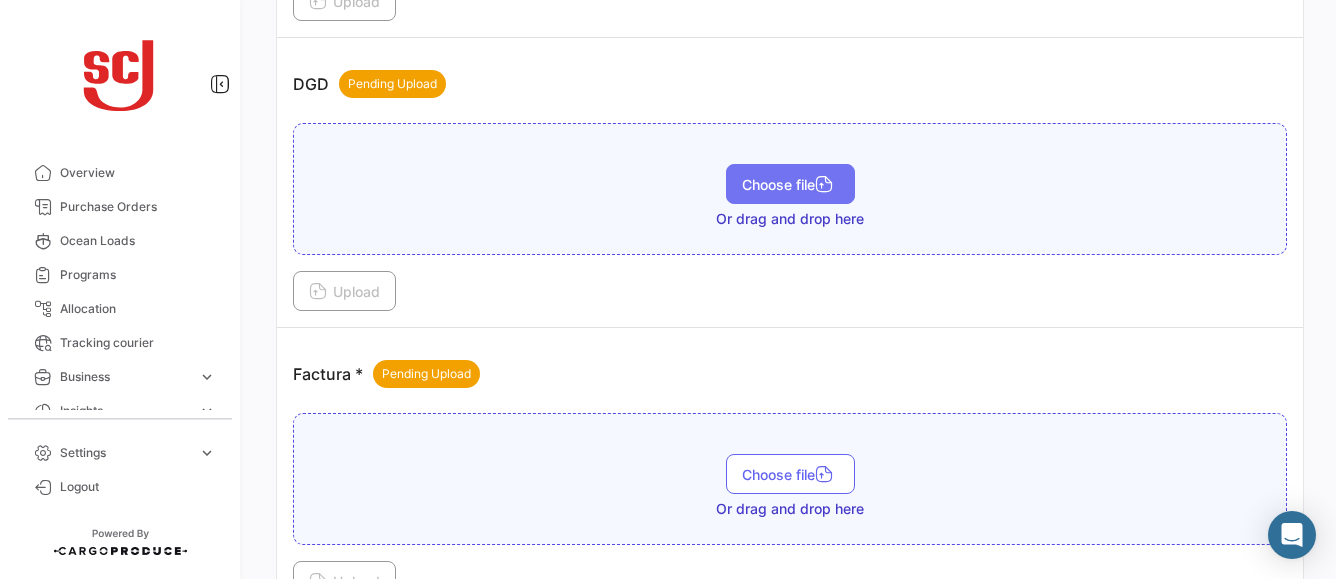 click on "Choose file" at bounding box center (790, 184) 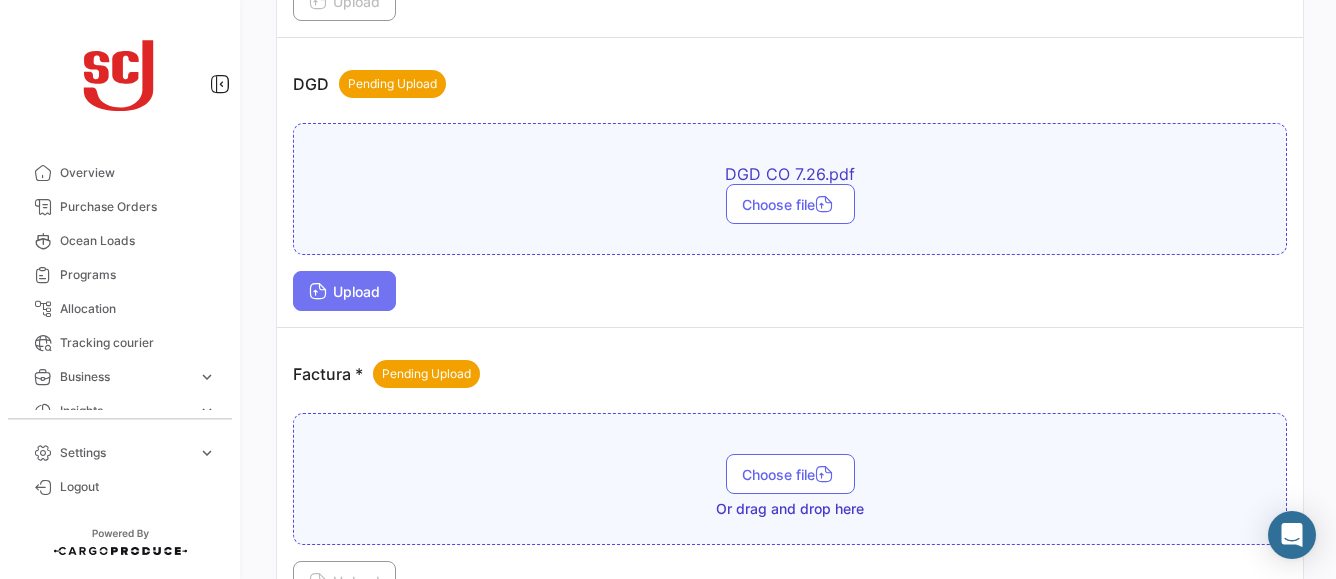 click on "Upload" at bounding box center (344, 291) 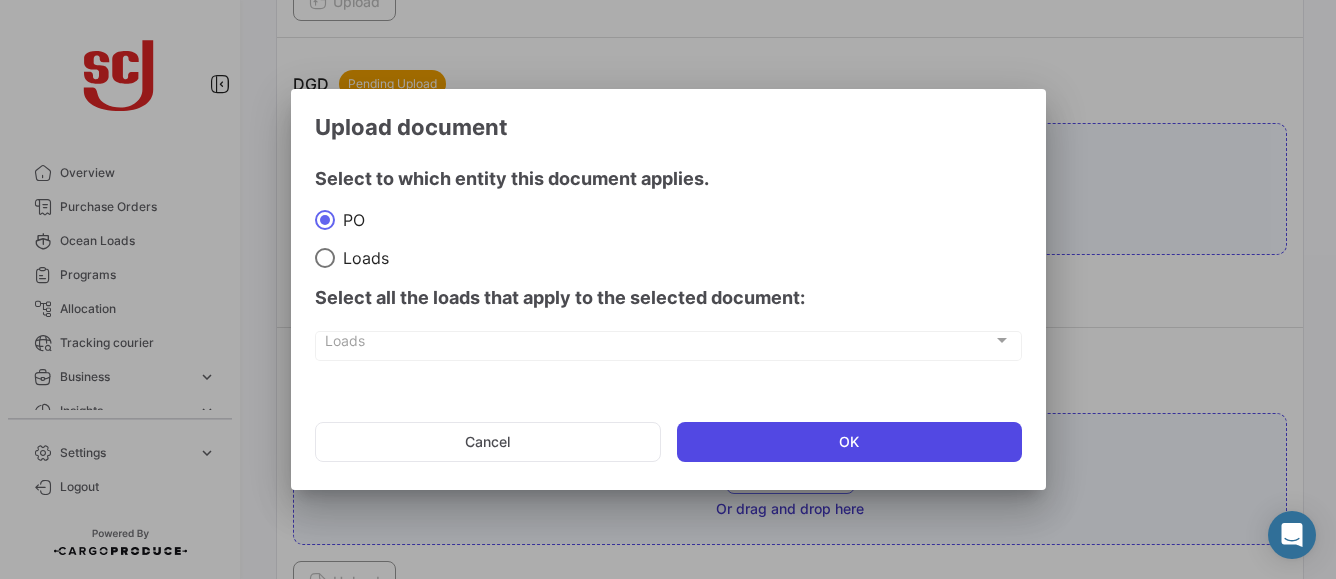 click on "OK" 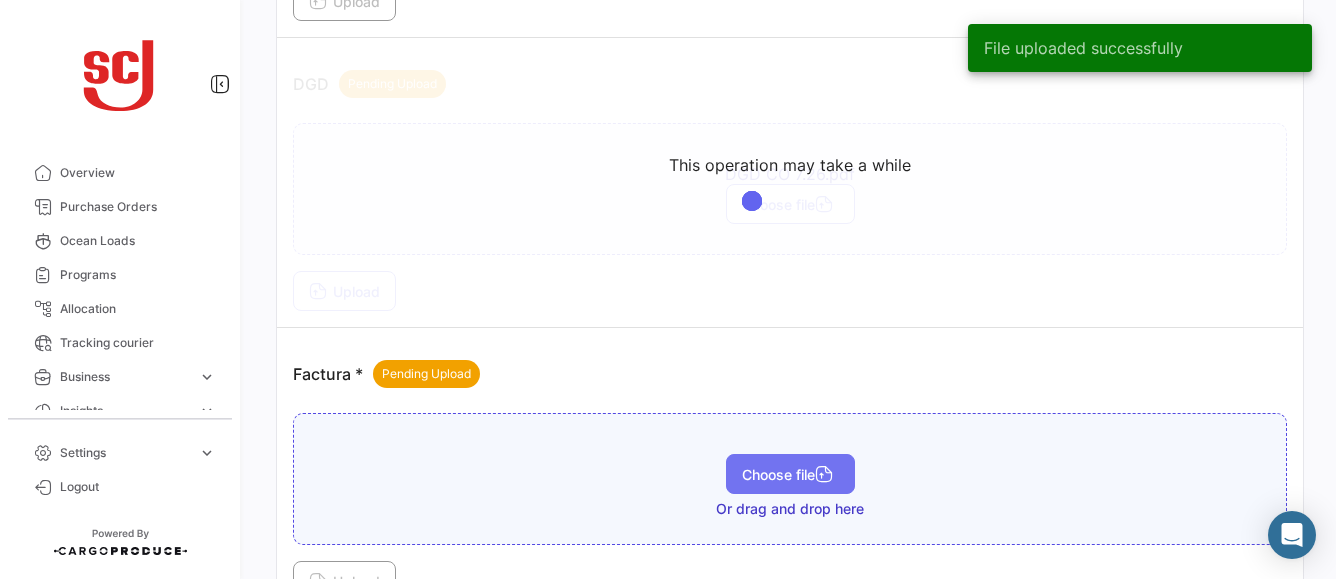 click on "Choose file" at bounding box center (790, 474) 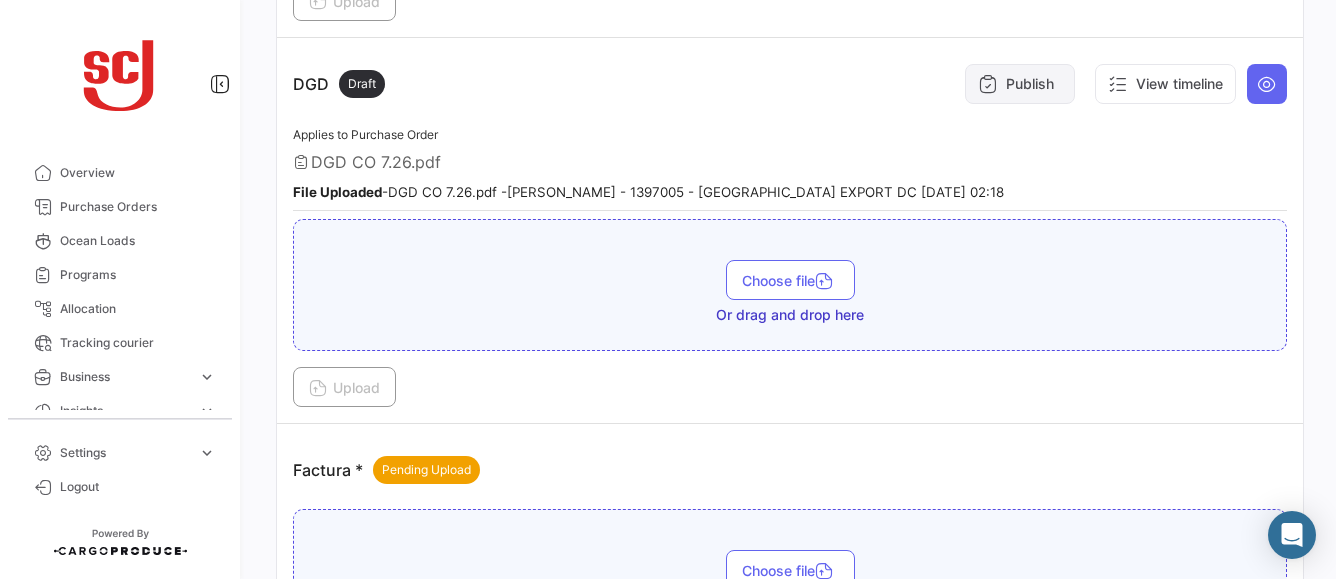 click at bounding box center [988, 84] 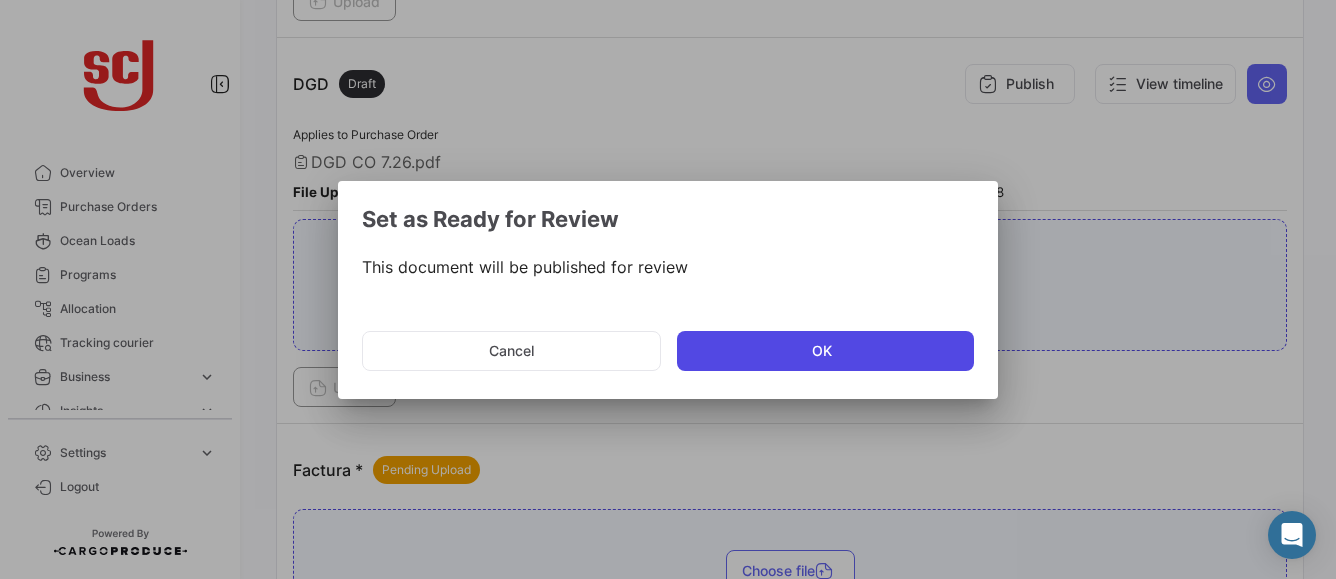 click on "OK" 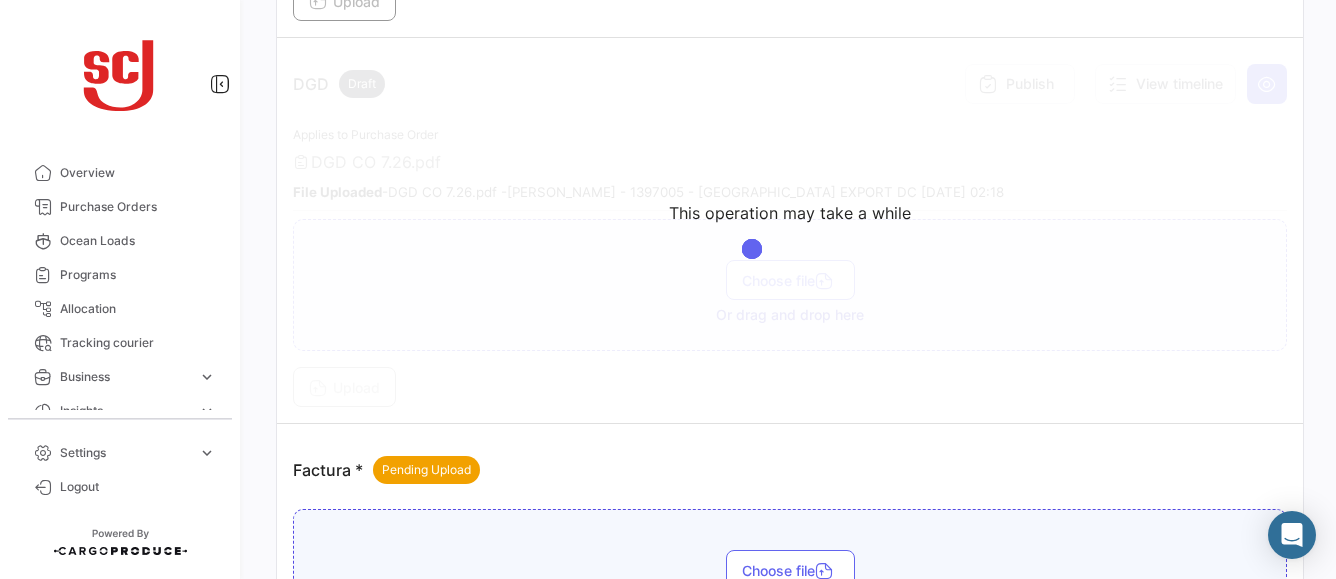 drag, startPoint x: 1323, startPoint y: 242, endPoint x: 1330, endPoint y: 313, distance: 71.34424 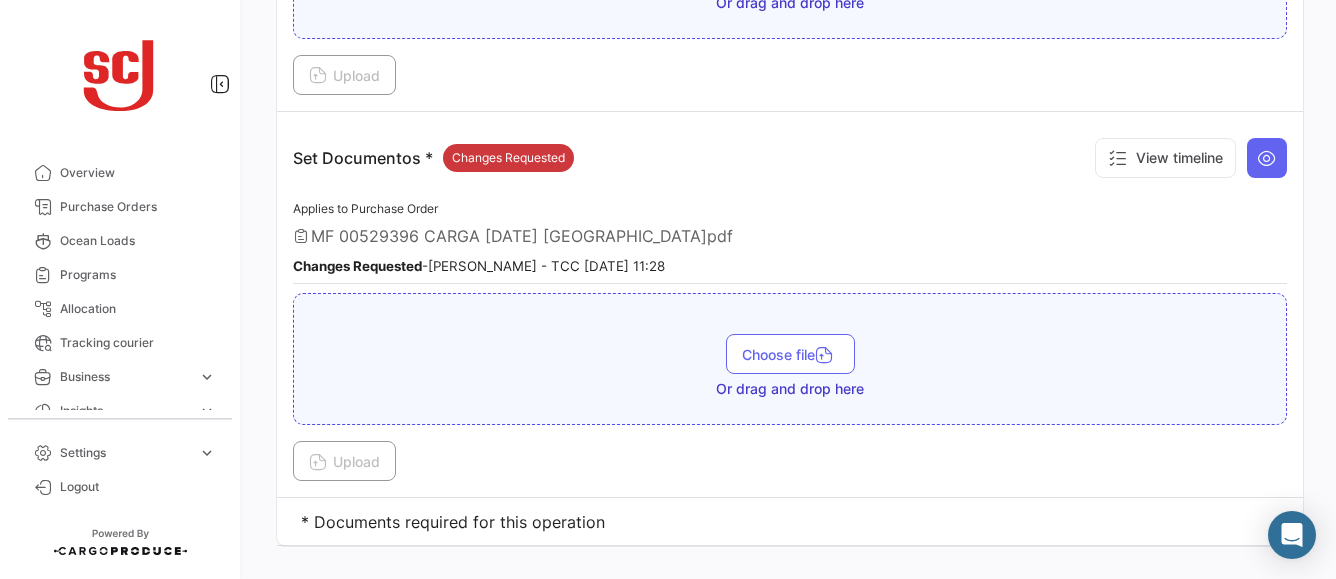 scroll, scrollTop: 2881, scrollLeft: 0, axis: vertical 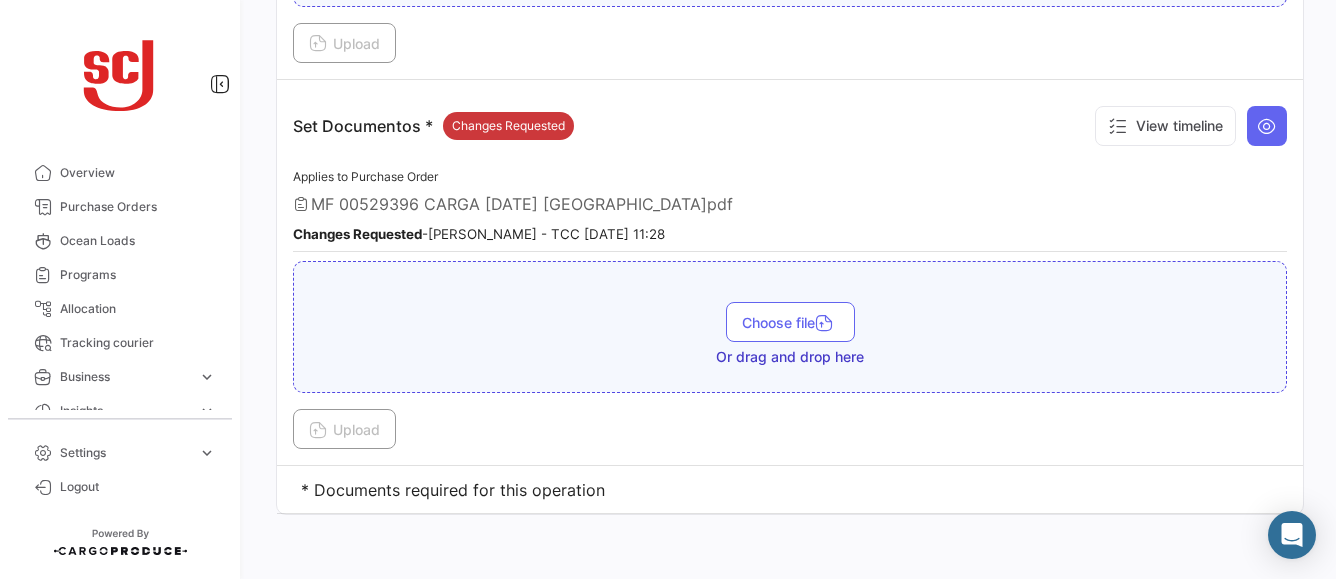 drag, startPoint x: 418, startPoint y: 202, endPoint x: 315, endPoint y: 199, distance: 103.04368 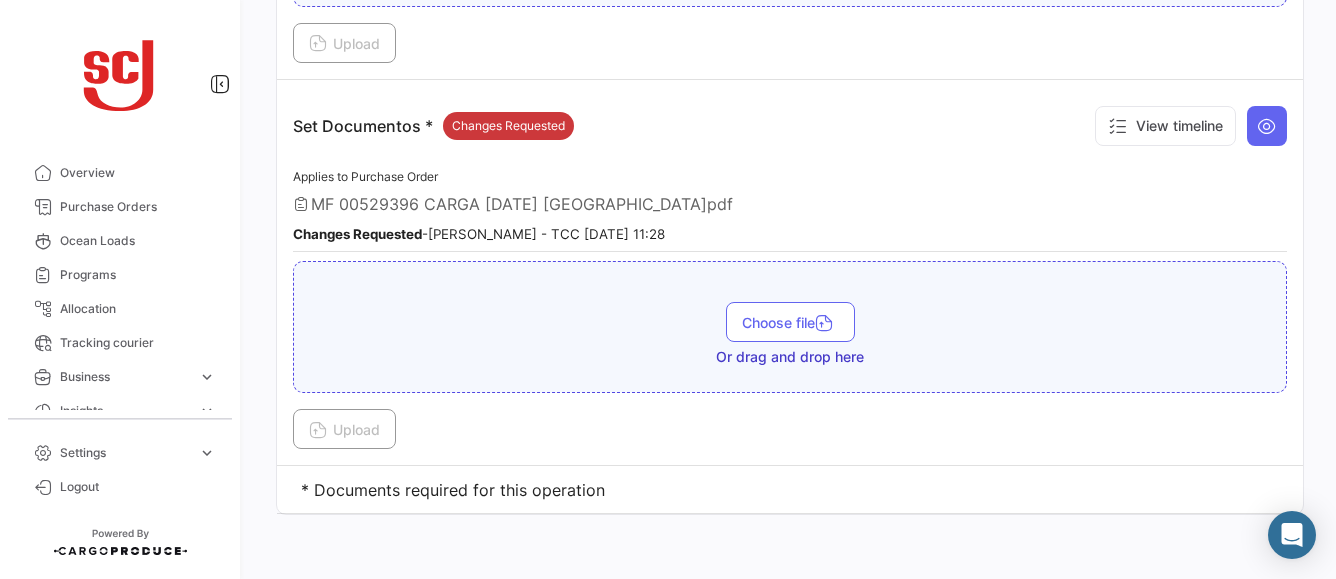 copy on "MF 00529396" 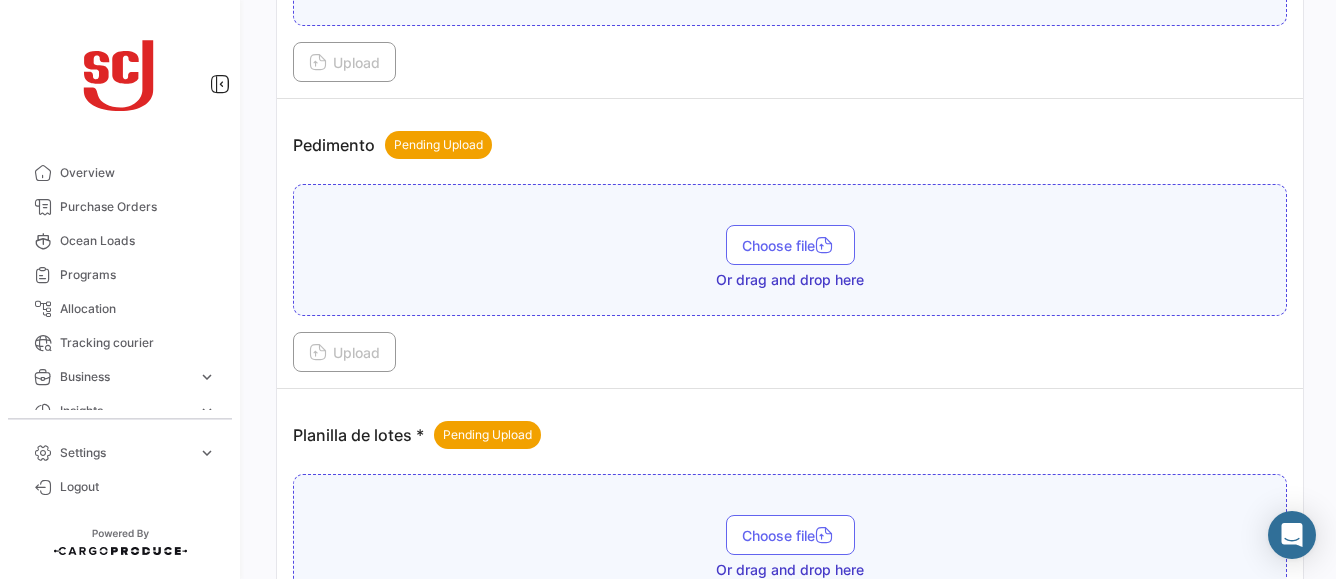 scroll, scrollTop: 2320, scrollLeft: 0, axis: vertical 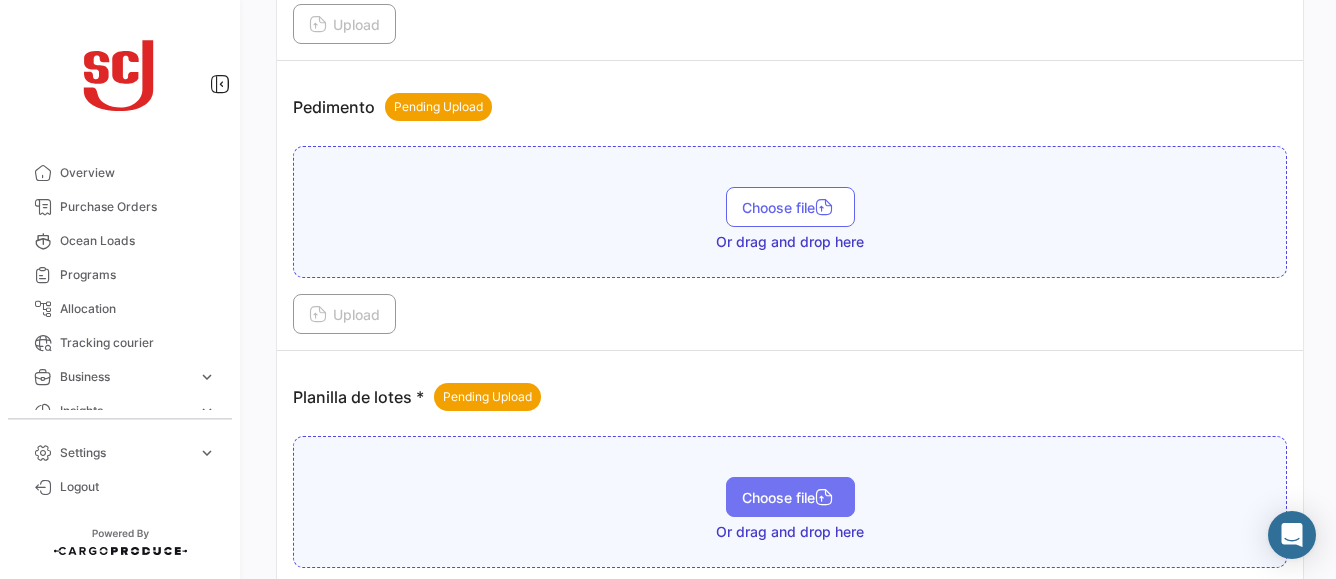 click on "Choose file" at bounding box center (790, 497) 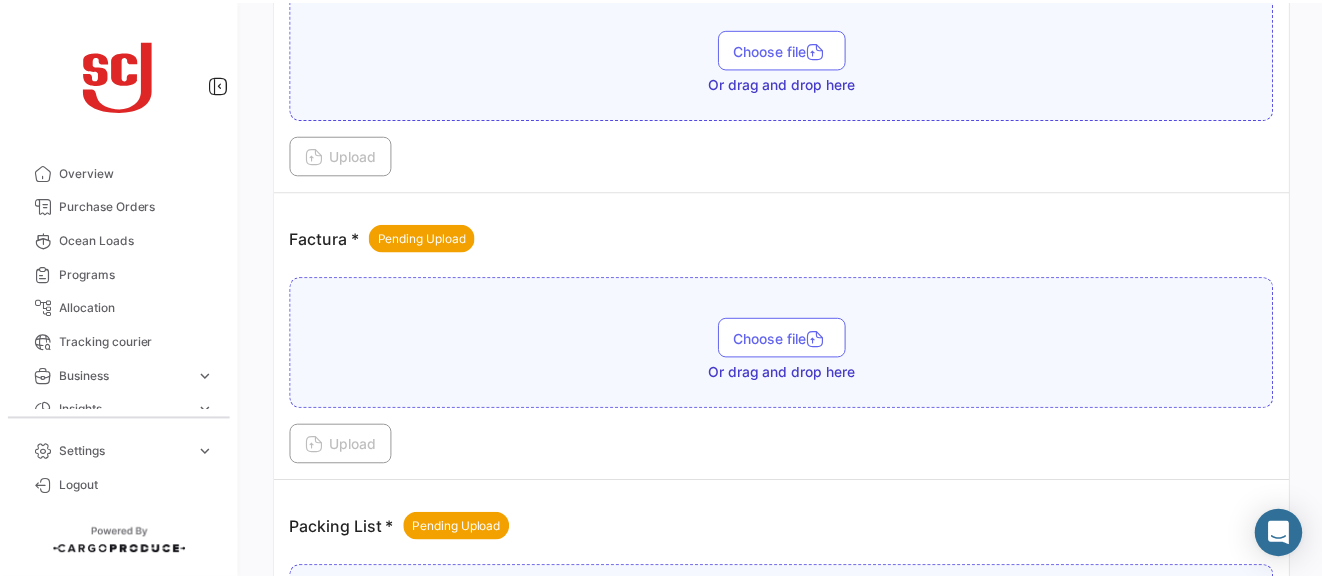 scroll, scrollTop: 1634, scrollLeft: 0, axis: vertical 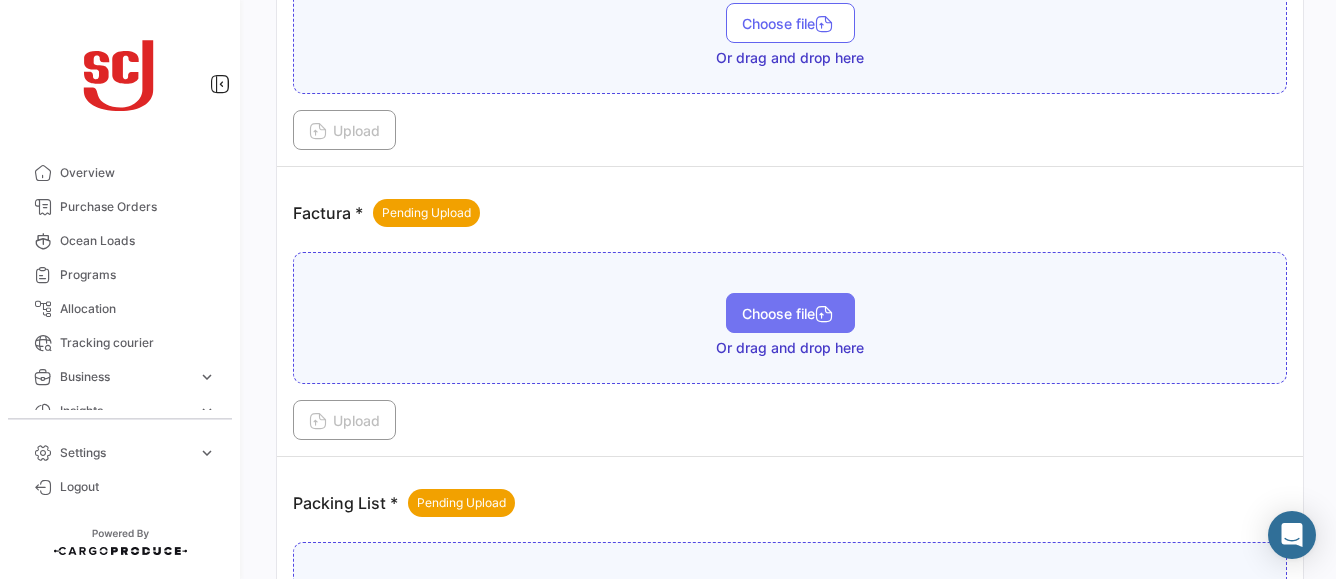 click on "Choose file" at bounding box center [790, 313] 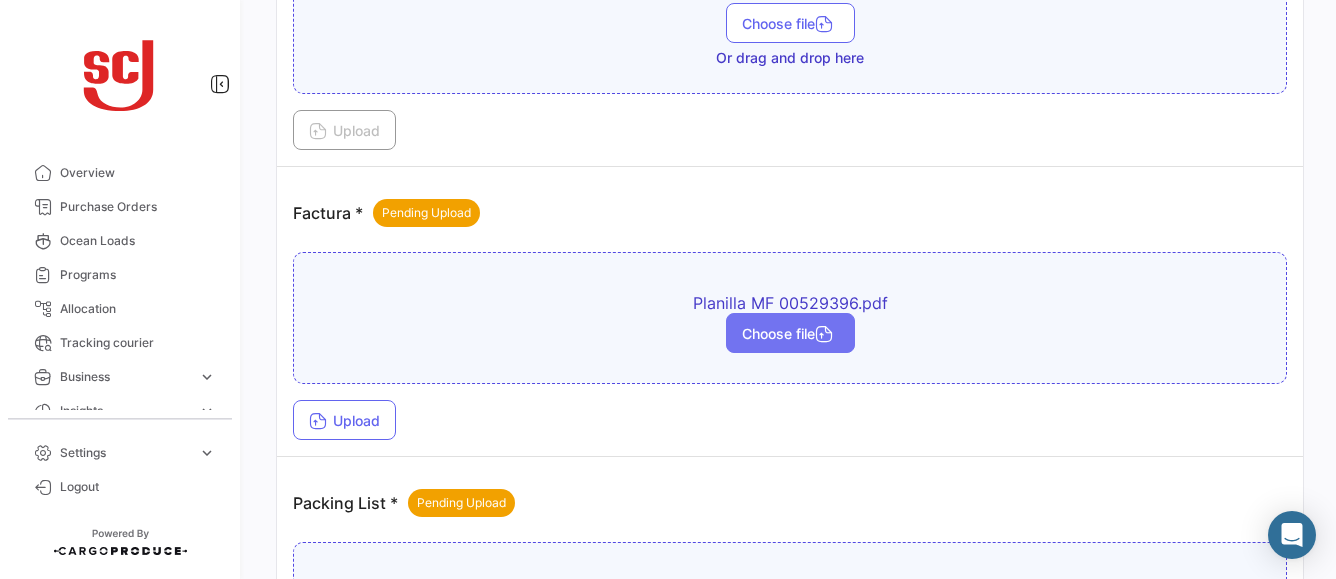 click on "Choose file" at bounding box center (790, 333) 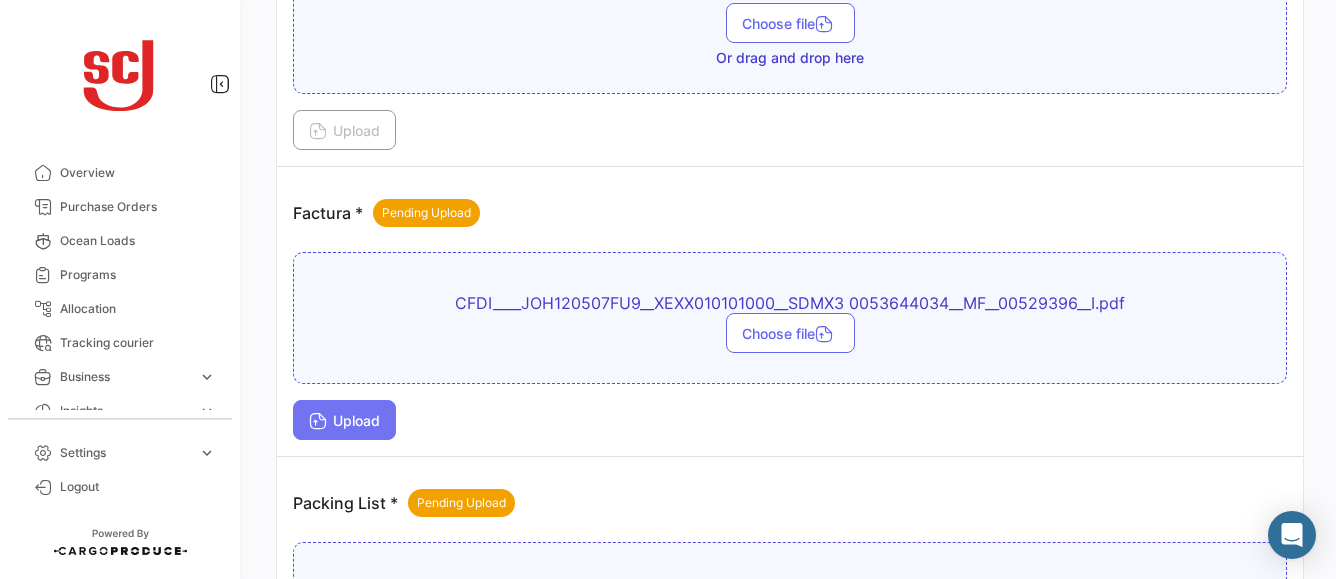 click on "Upload" at bounding box center (344, 420) 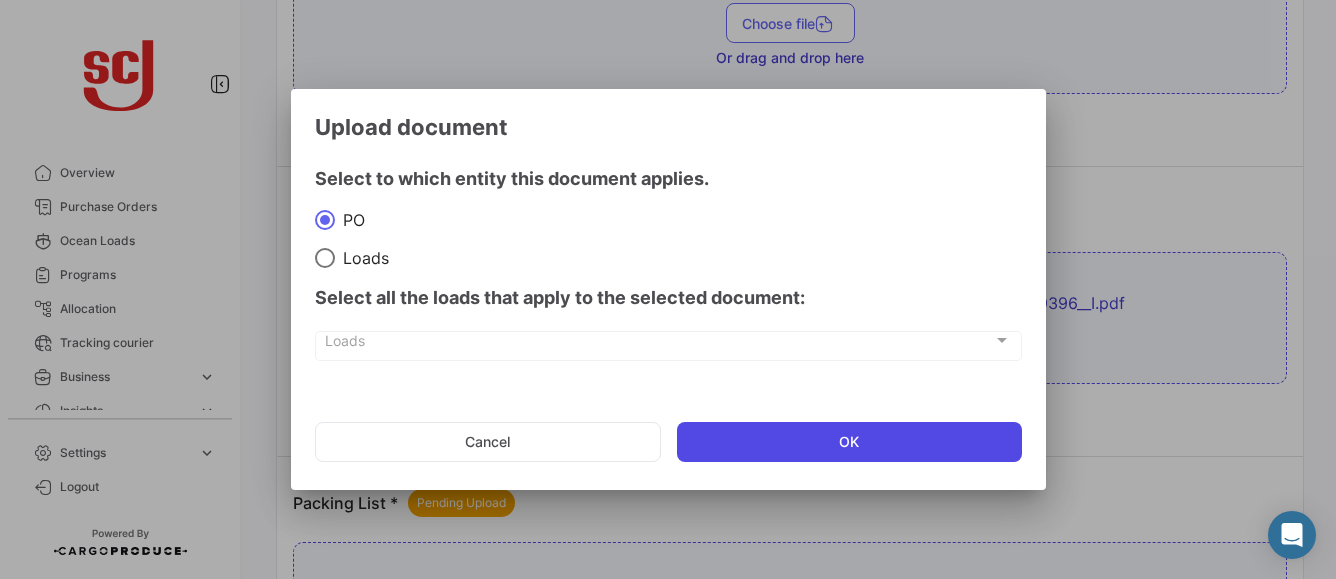 click on "OK" 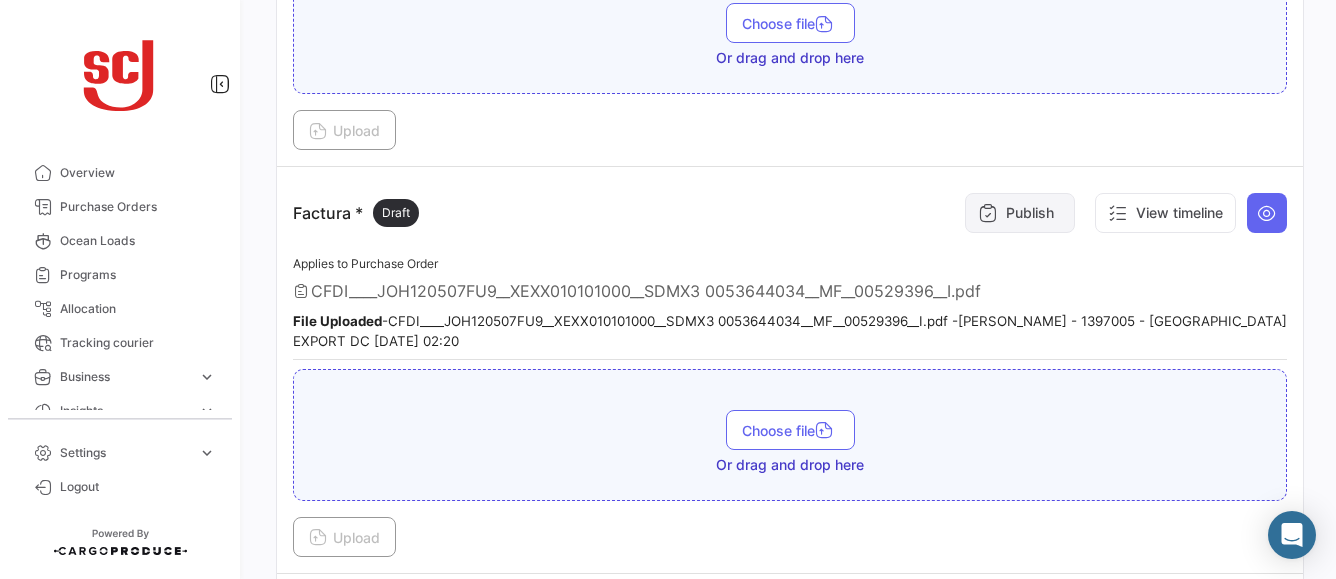 click on "Publish" at bounding box center [1020, 213] 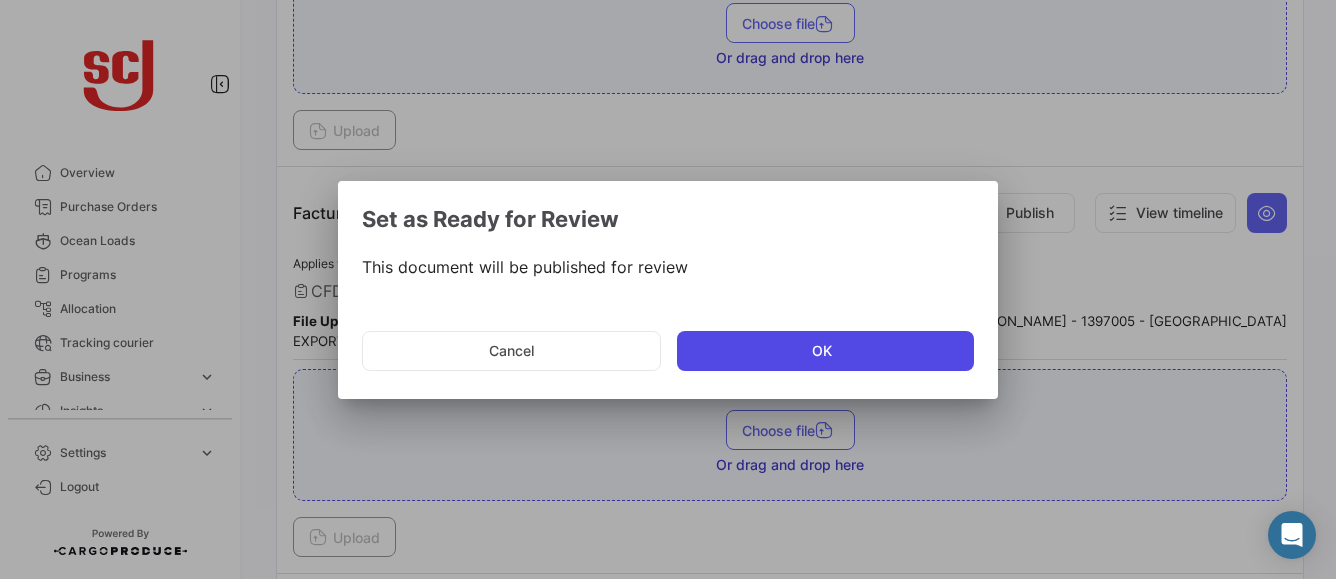 click on "OK" 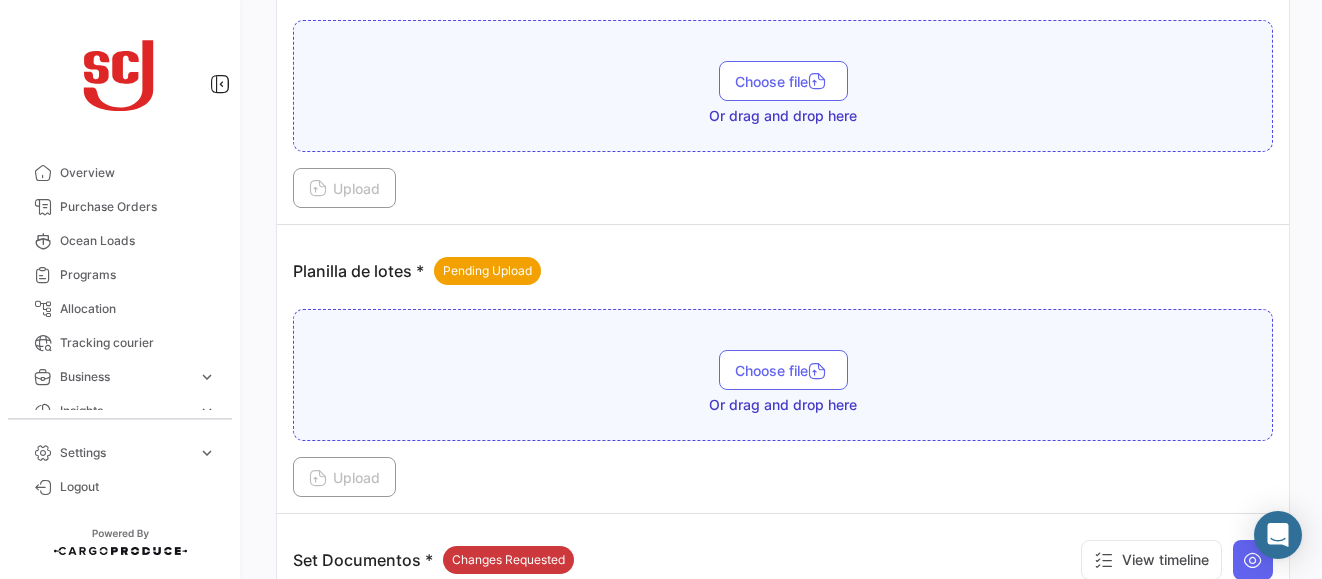 scroll, scrollTop: 2556, scrollLeft: 0, axis: vertical 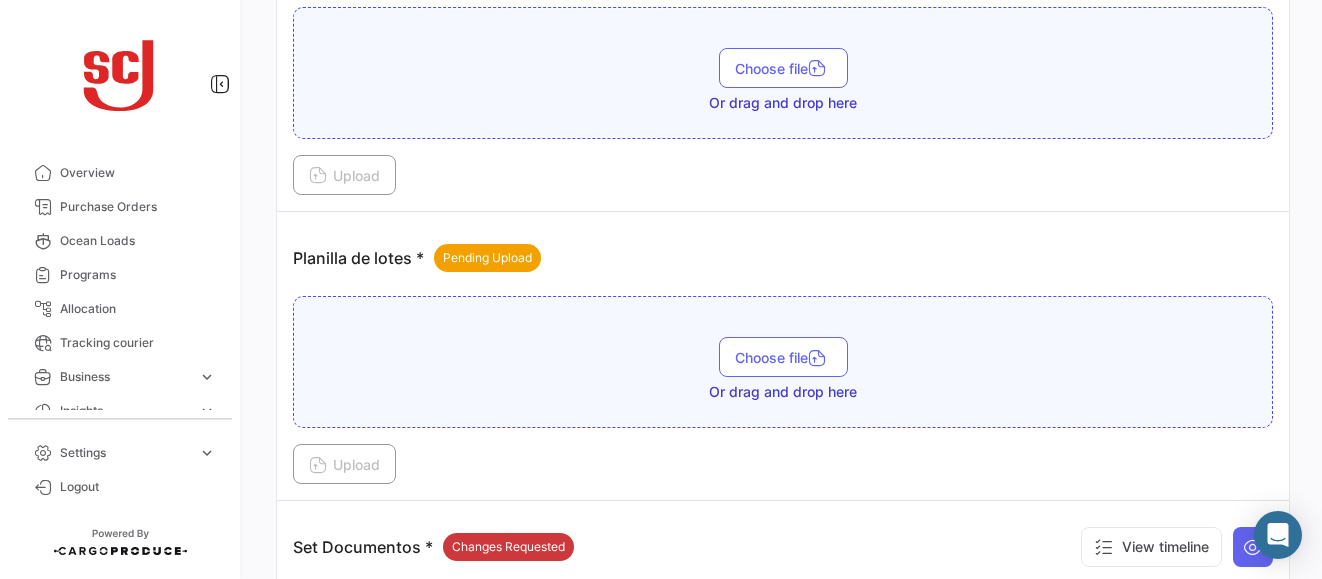 click on "Choose file  Or drag and drop here" at bounding box center (783, 369) 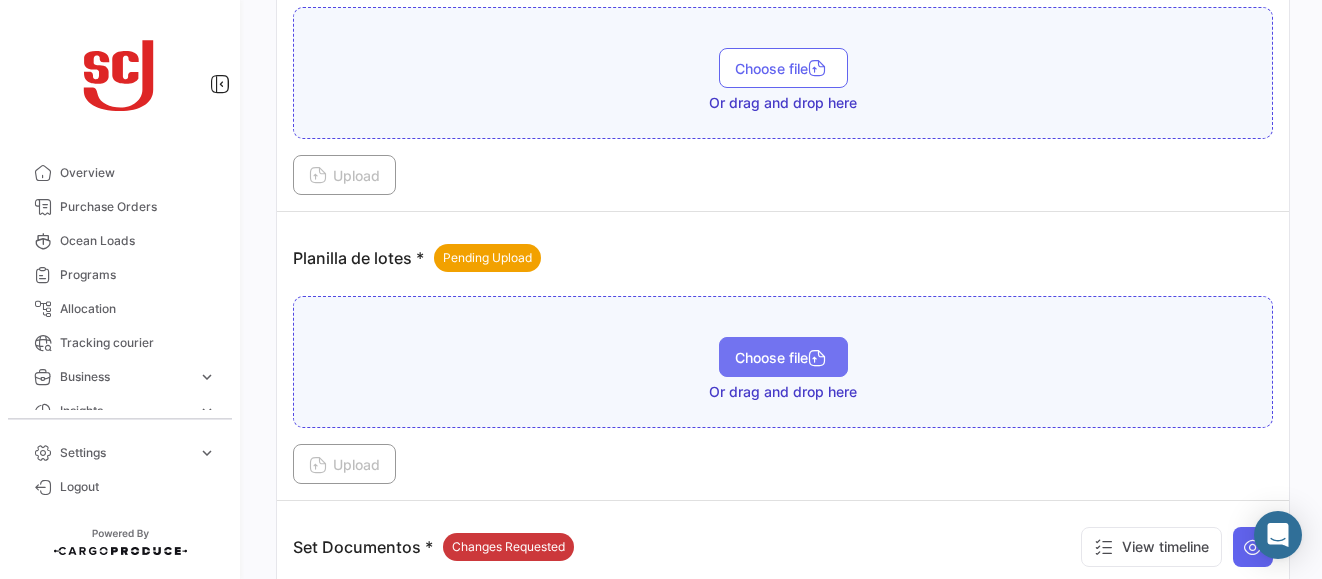 click on "Choose file" at bounding box center (783, 357) 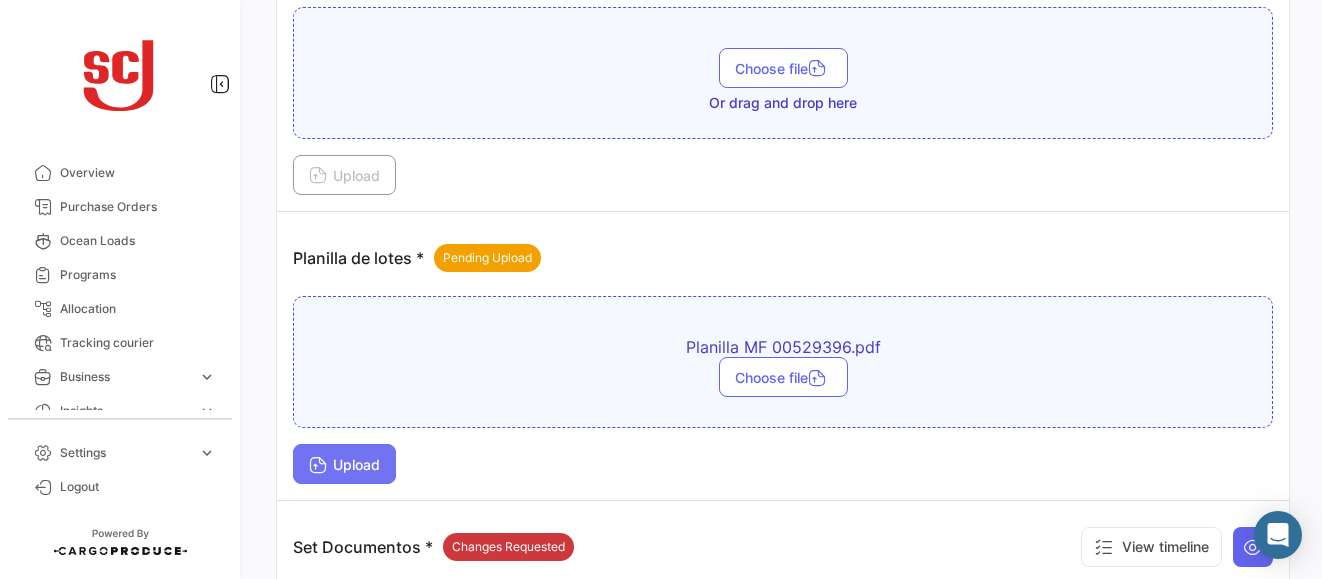 click at bounding box center (318, 467) 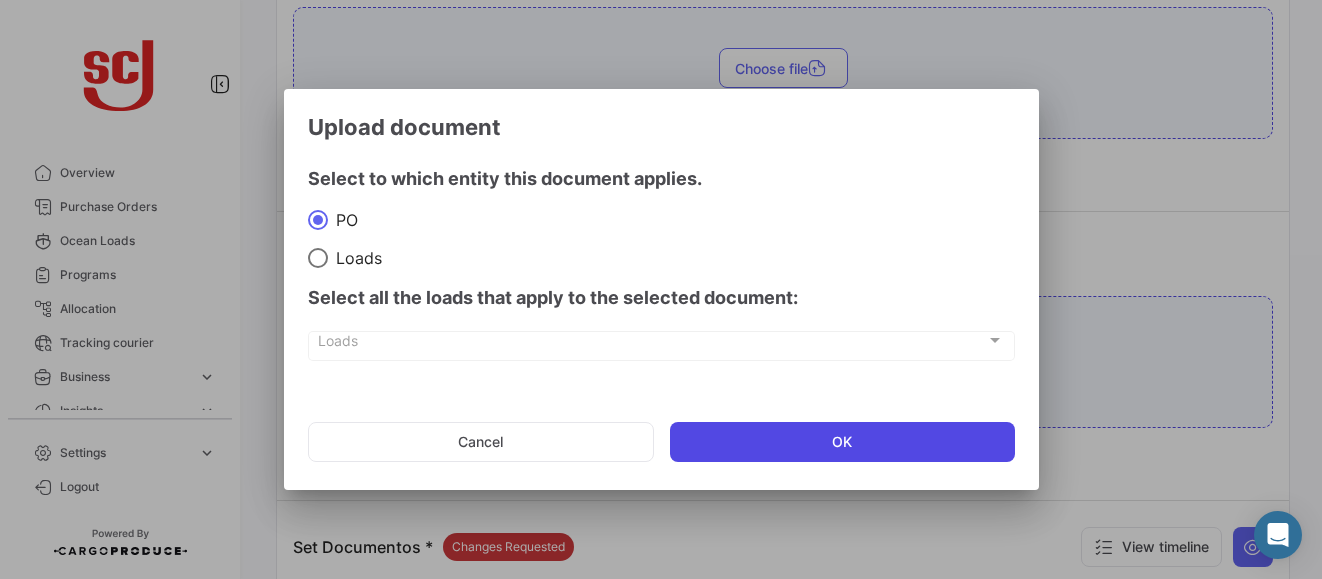 click on "OK" 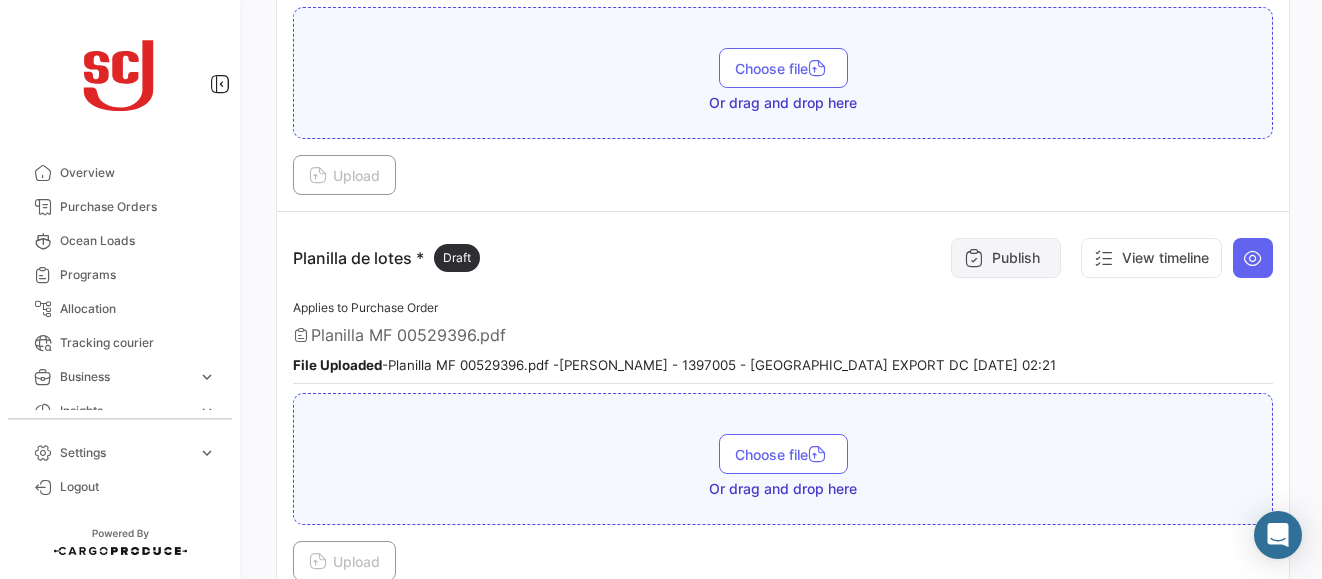click on "Publish" at bounding box center [1006, 258] 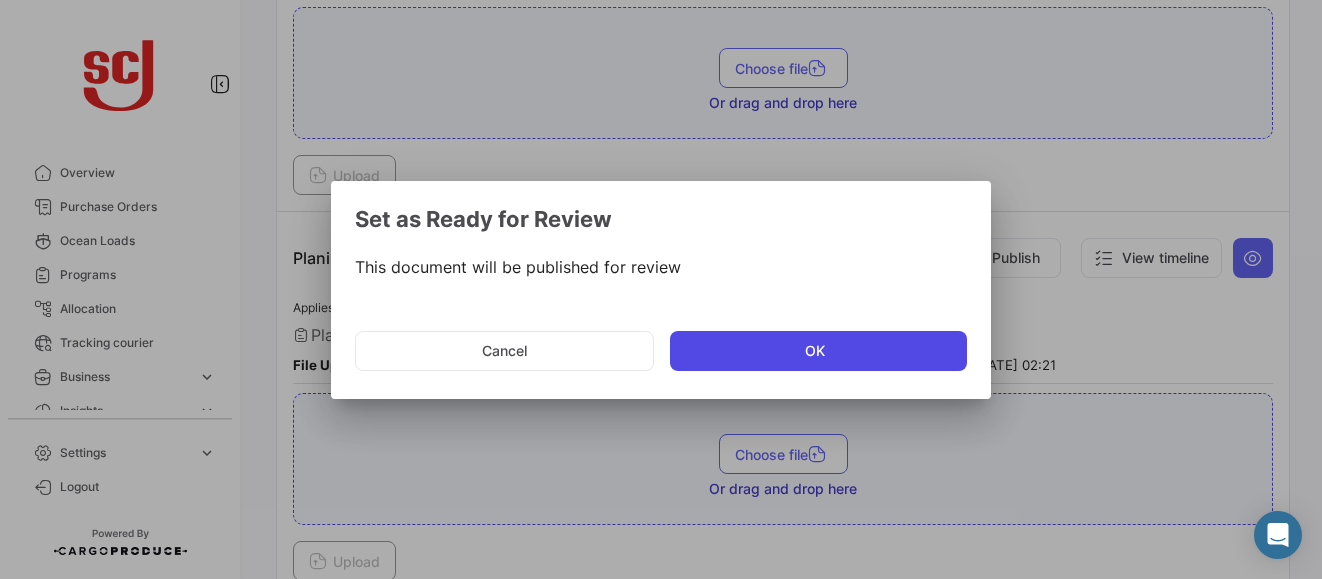 click on "OK" 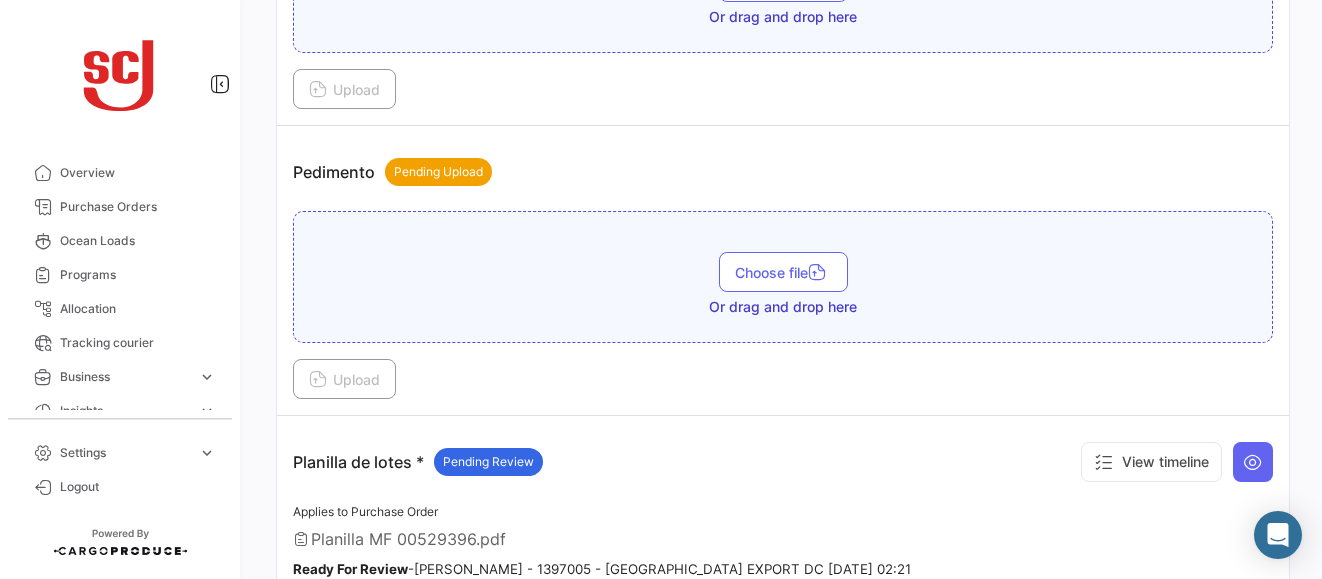 scroll, scrollTop: 2345, scrollLeft: 0, axis: vertical 